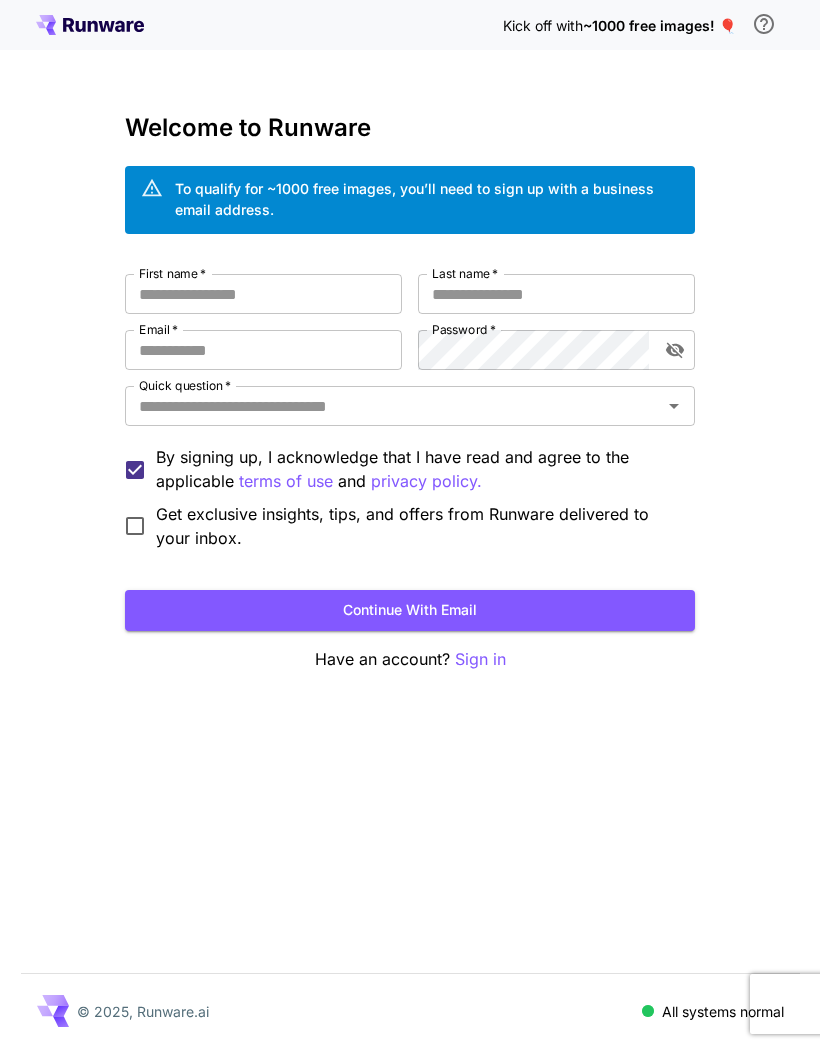 scroll, scrollTop: 0, scrollLeft: 0, axis: both 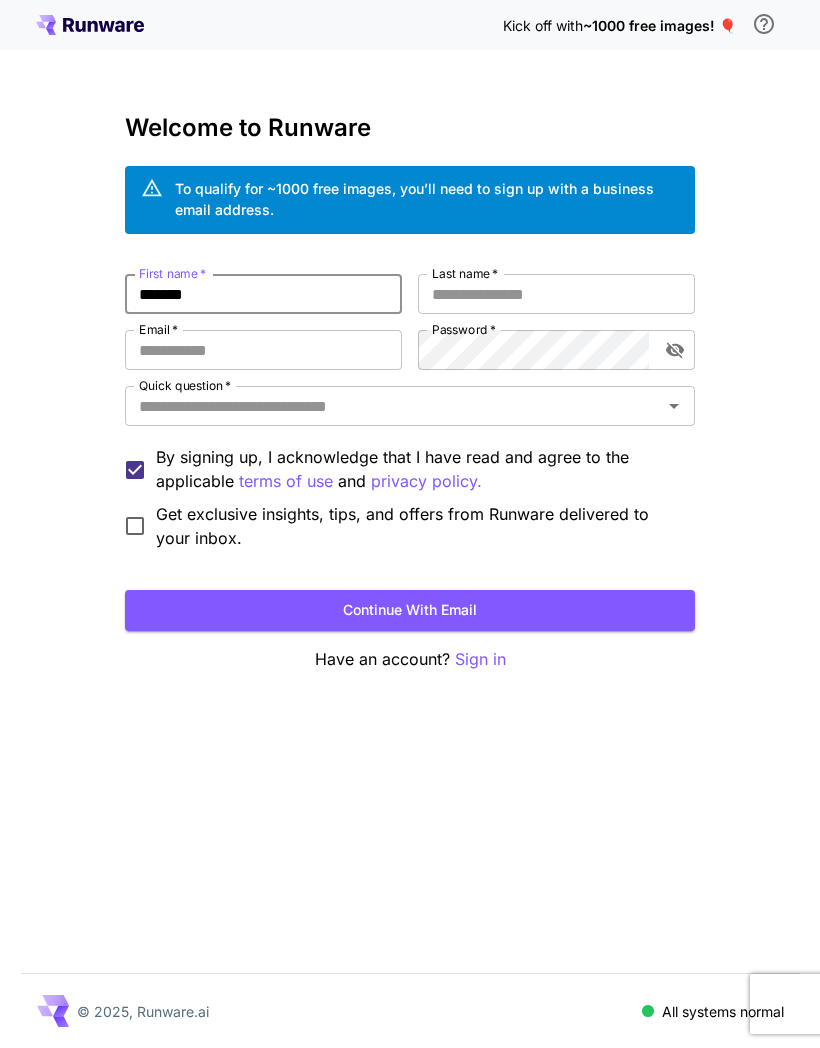 type on "*******" 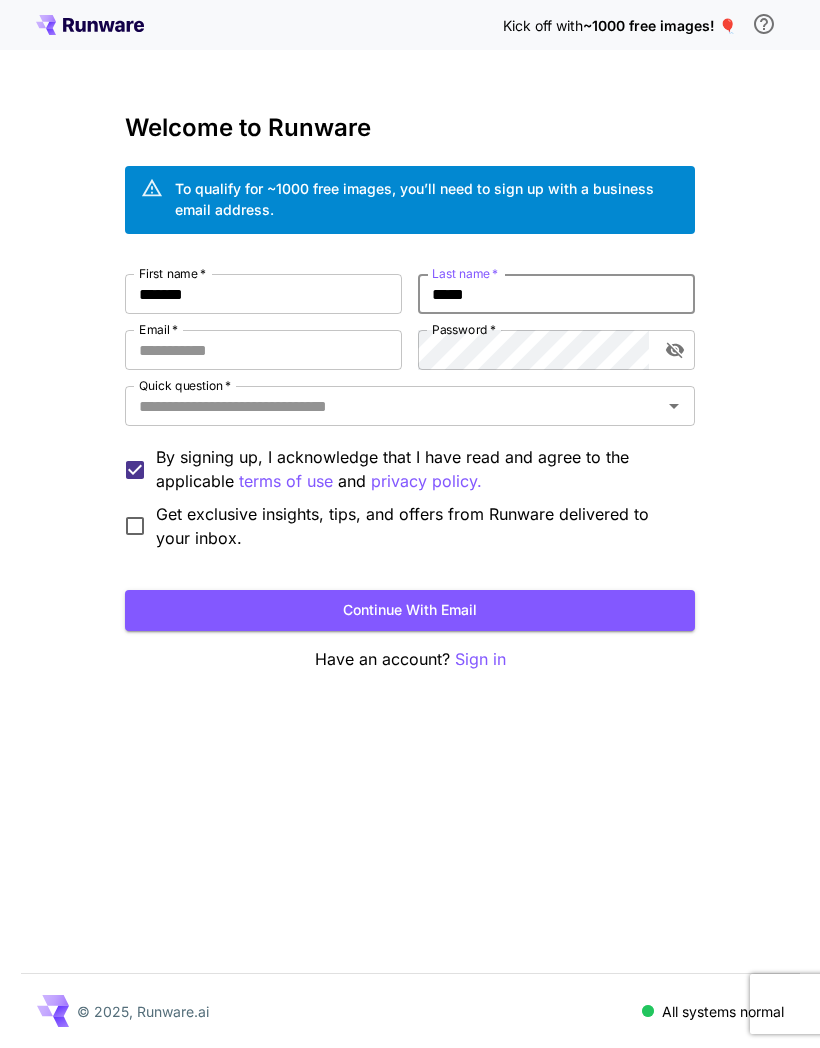 type on "*****" 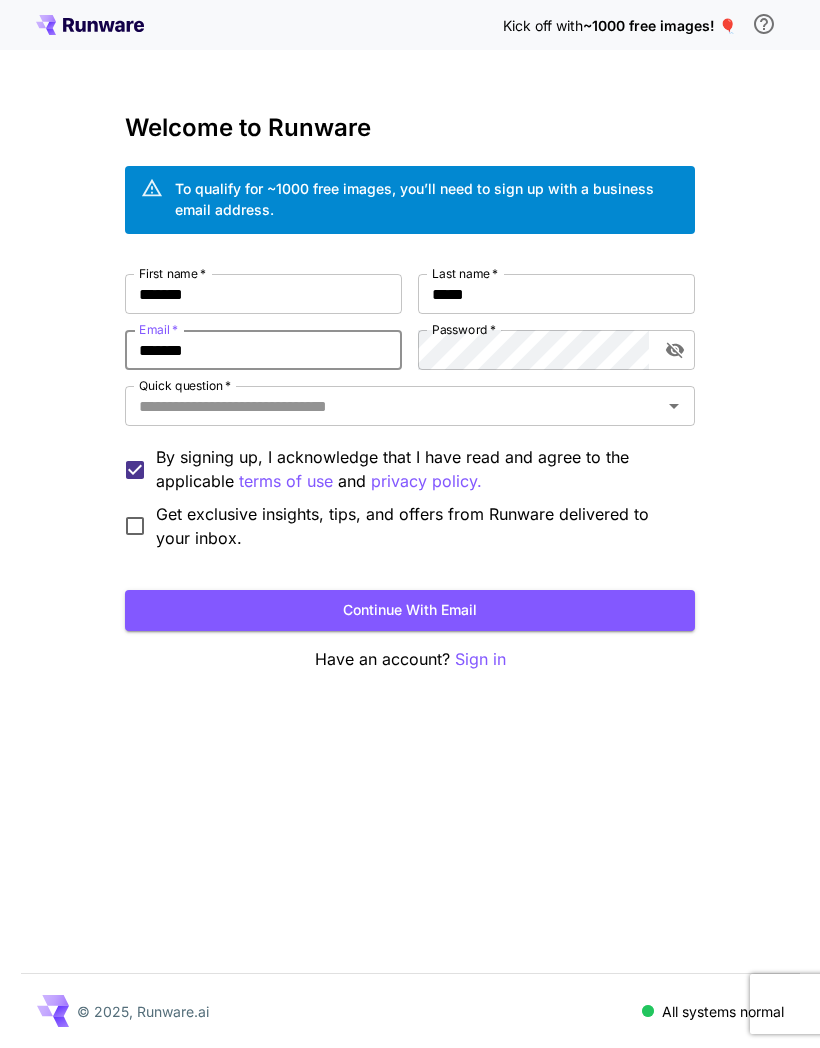 click on "Continue with email" at bounding box center [410, 610] 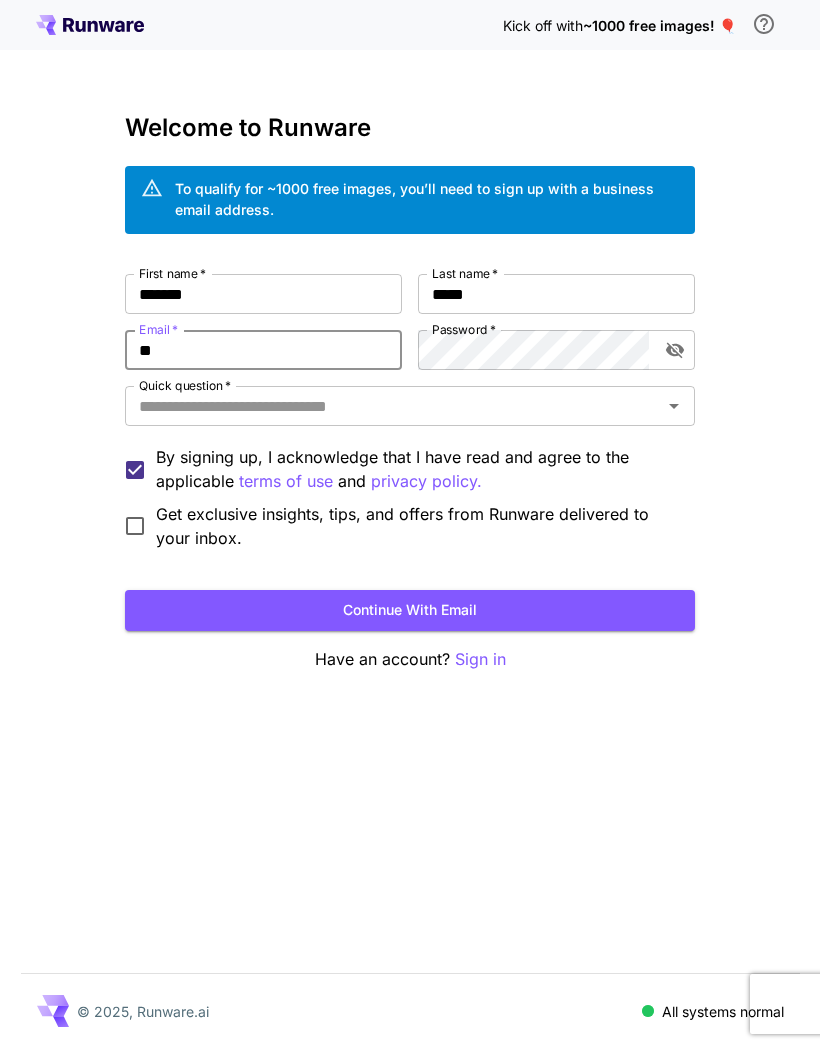 type on "*" 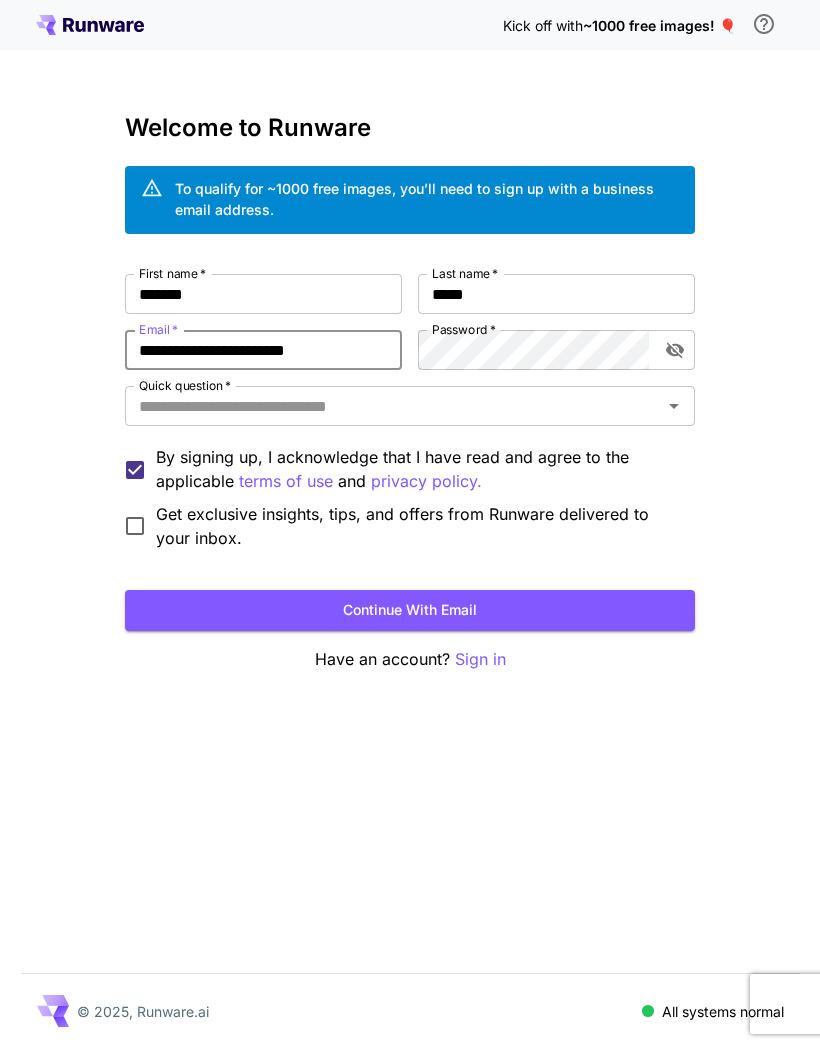 type on "**********" 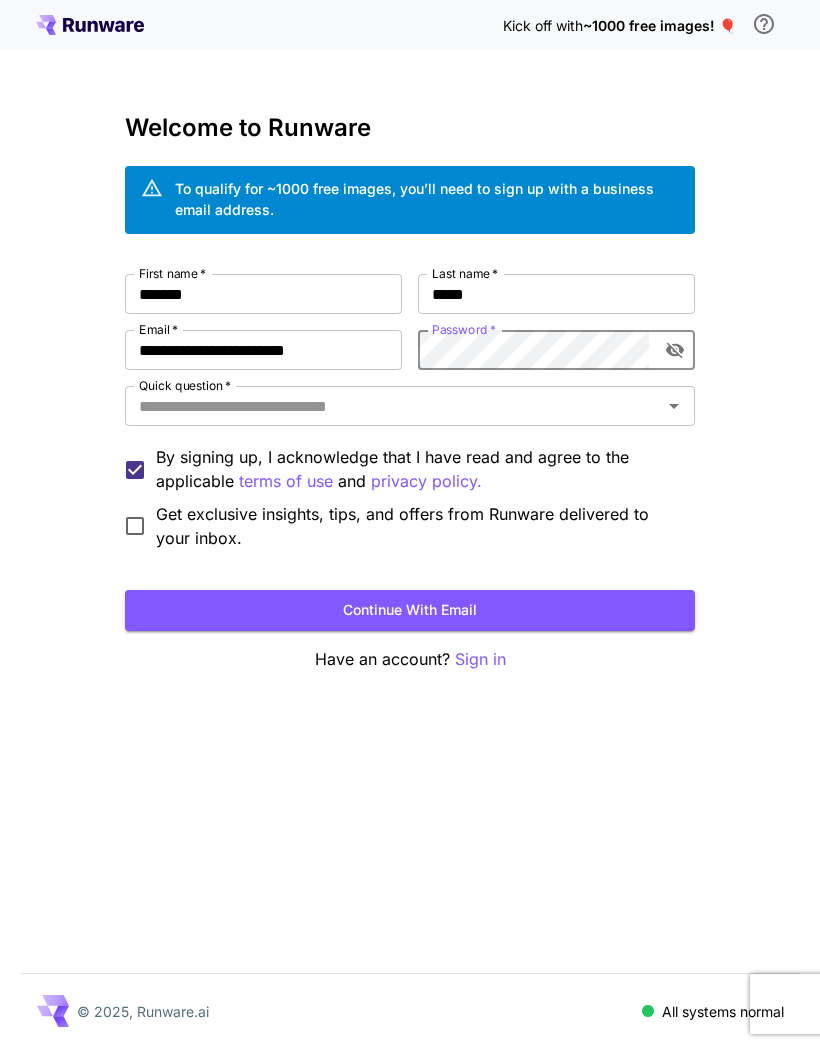 click 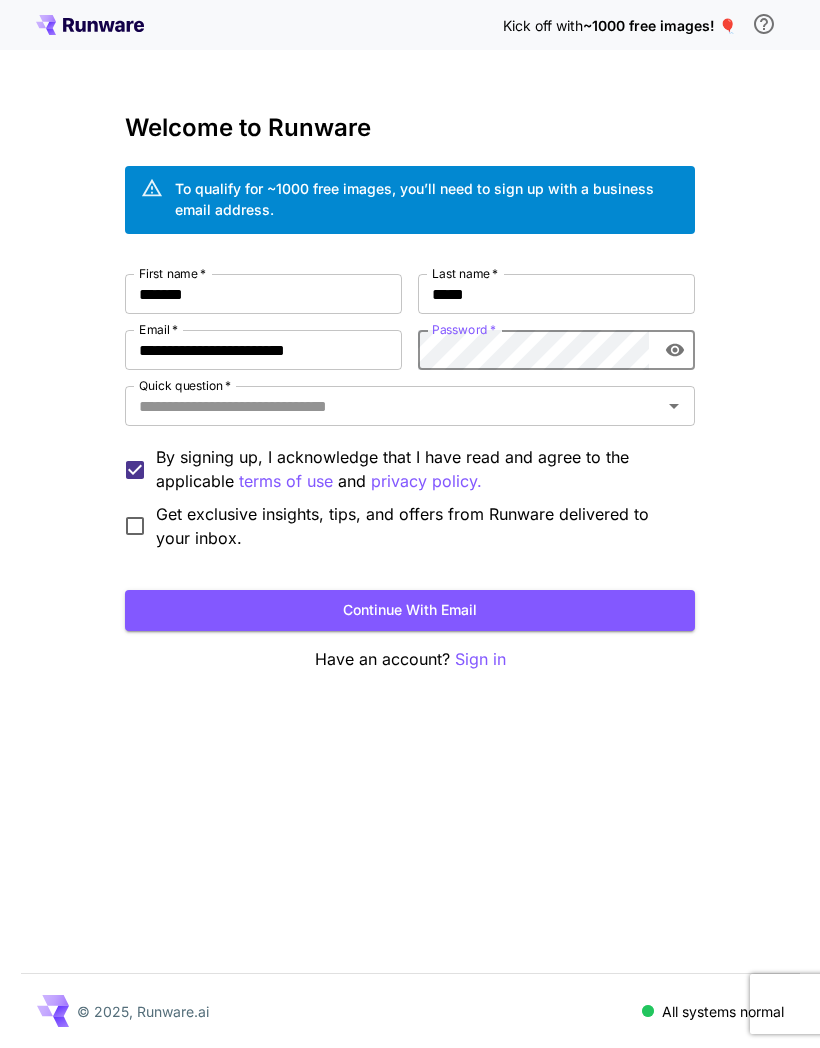 click on "Quick question   *" at bounding box center (393, 406) 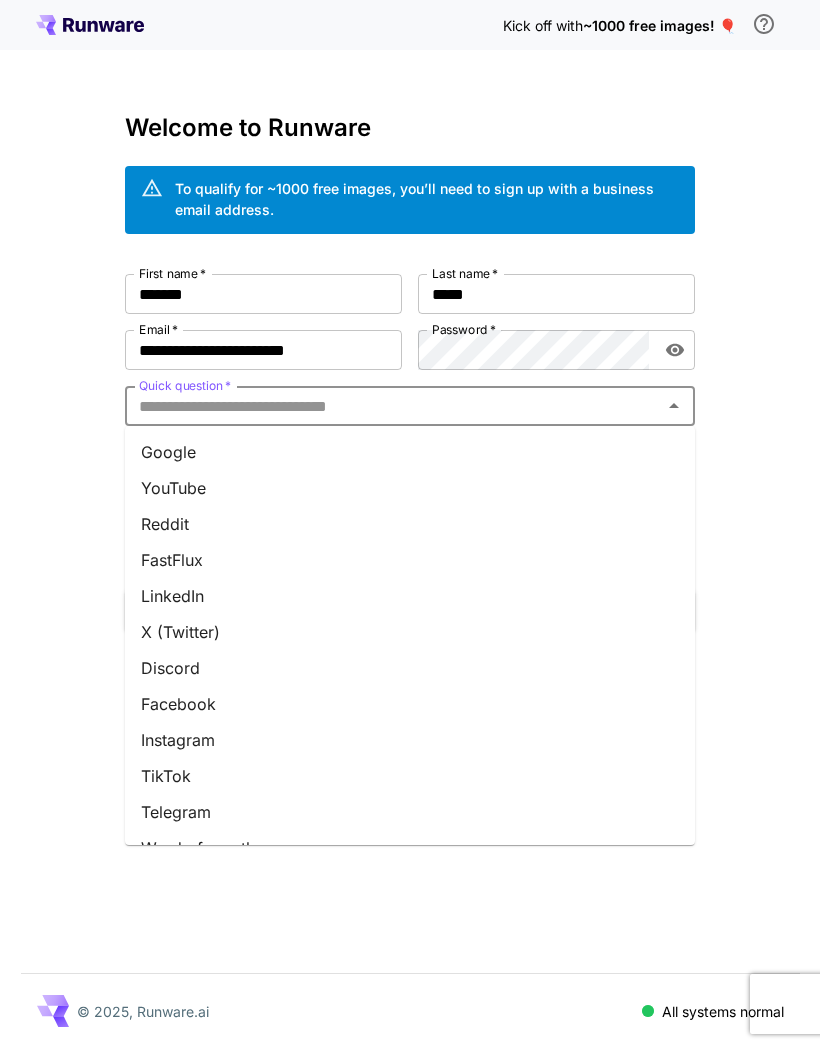 click on "Quick question   *" at bounding box center [393, 406] 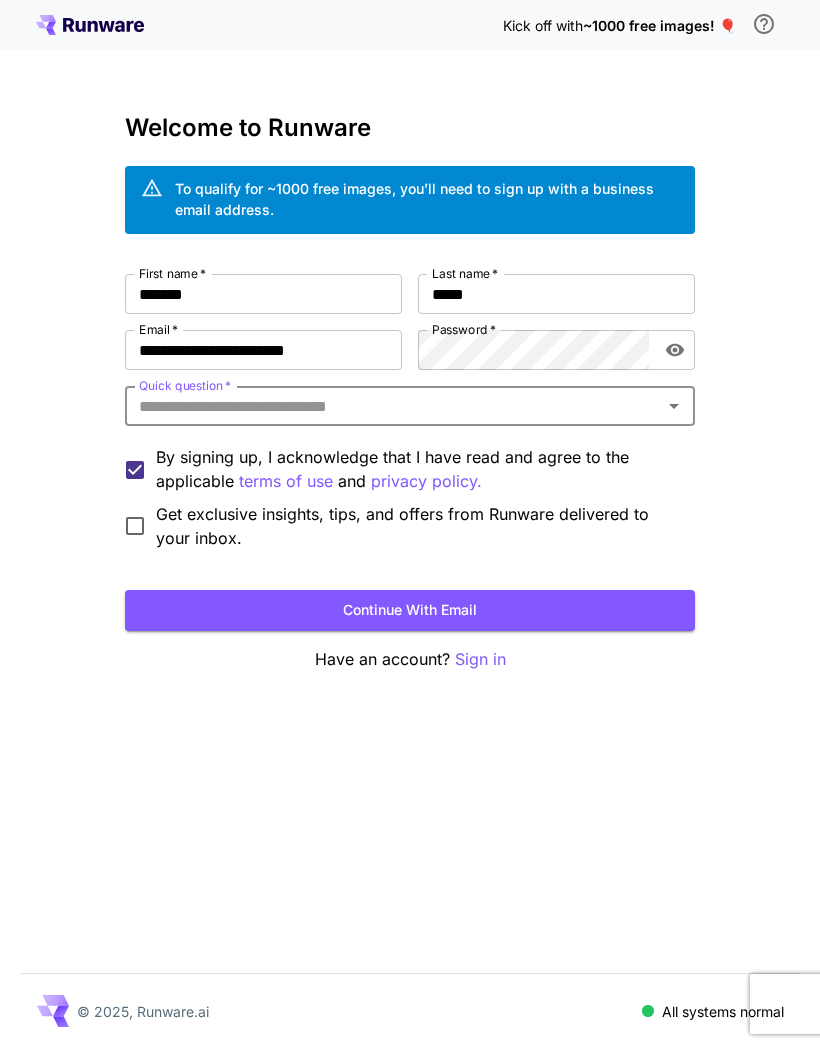 click on "Quick question   *" at bounding box center [393, 406] 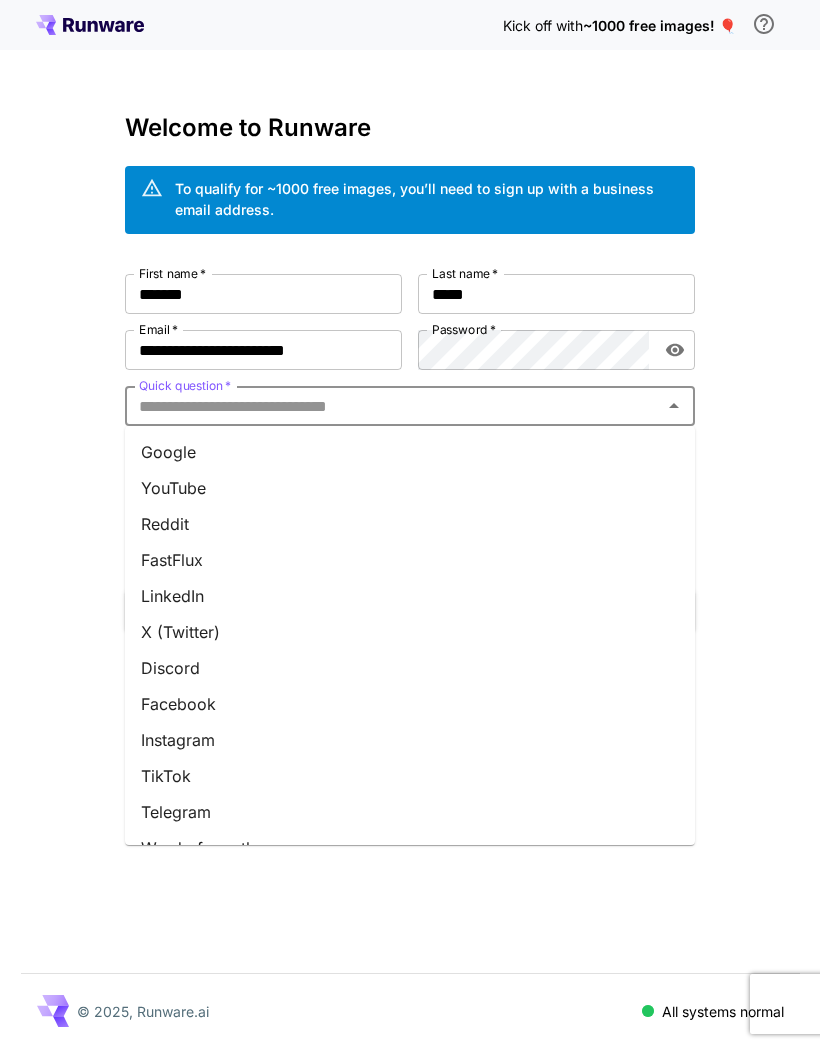click on "YouTube" at bounding box center [410, 488] 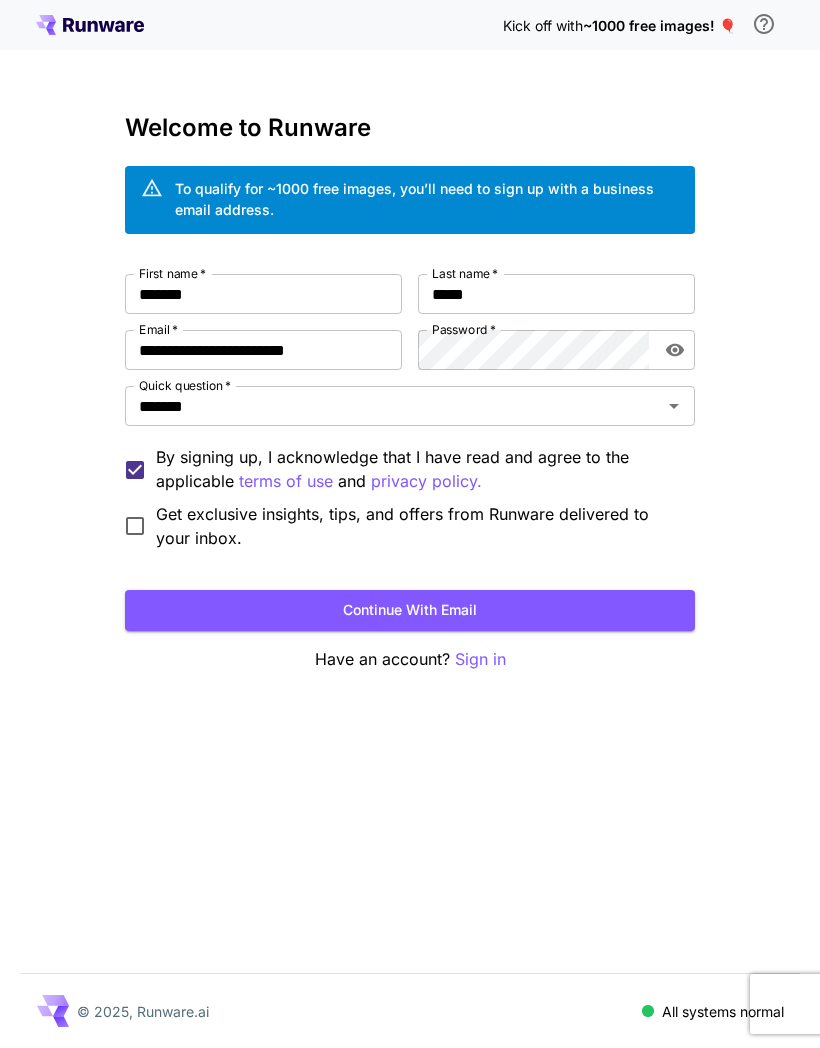 click on "Continue with email" at bounding box center (410, 610) 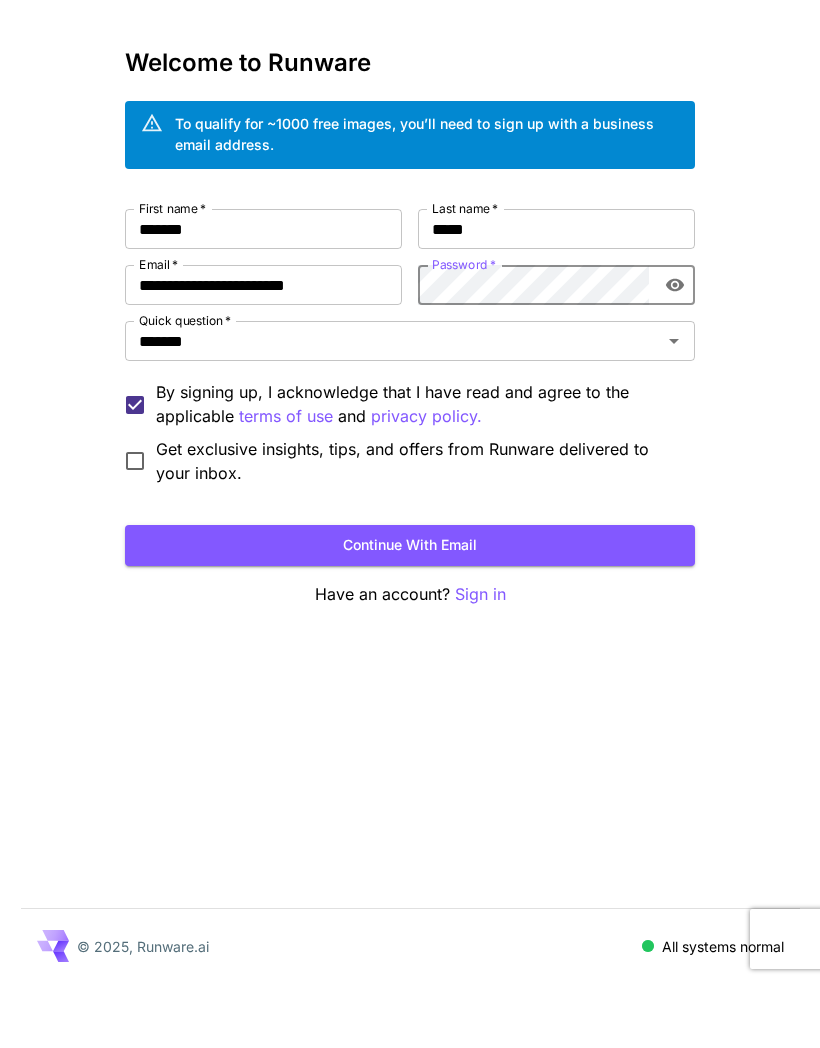 click on "Continue with email" at bounding box center [410, 610] 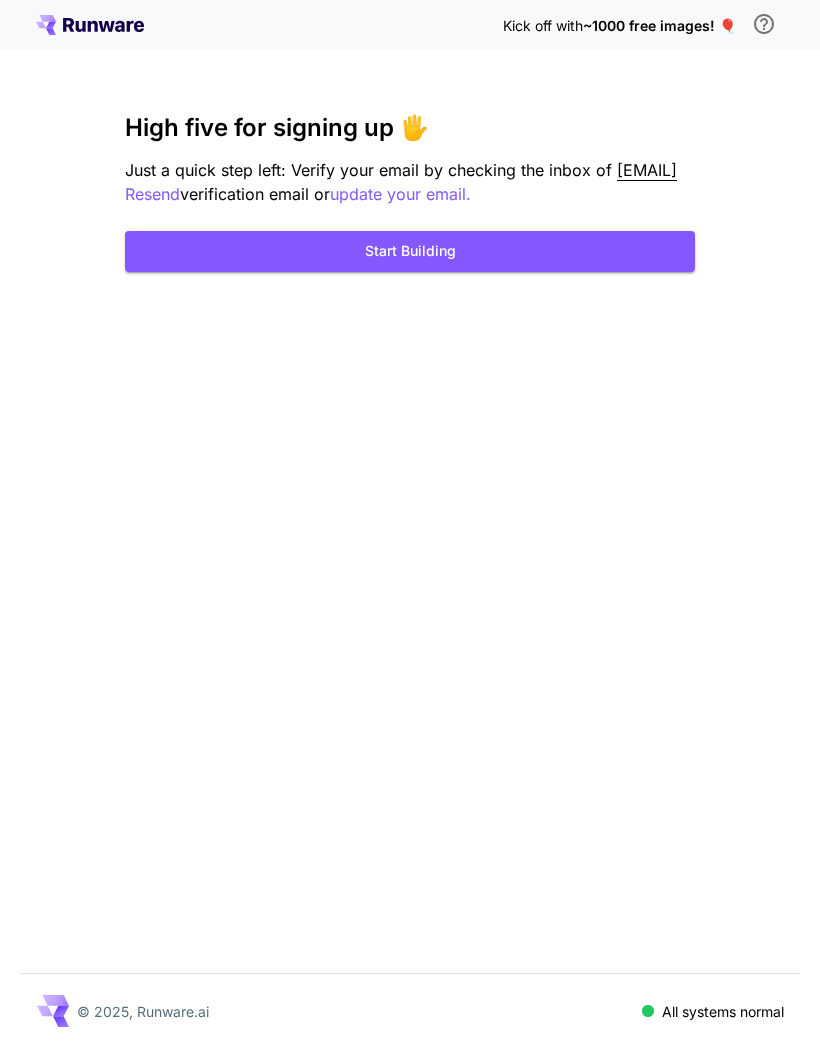click on "Start Building" at bounding box center [410, 251] 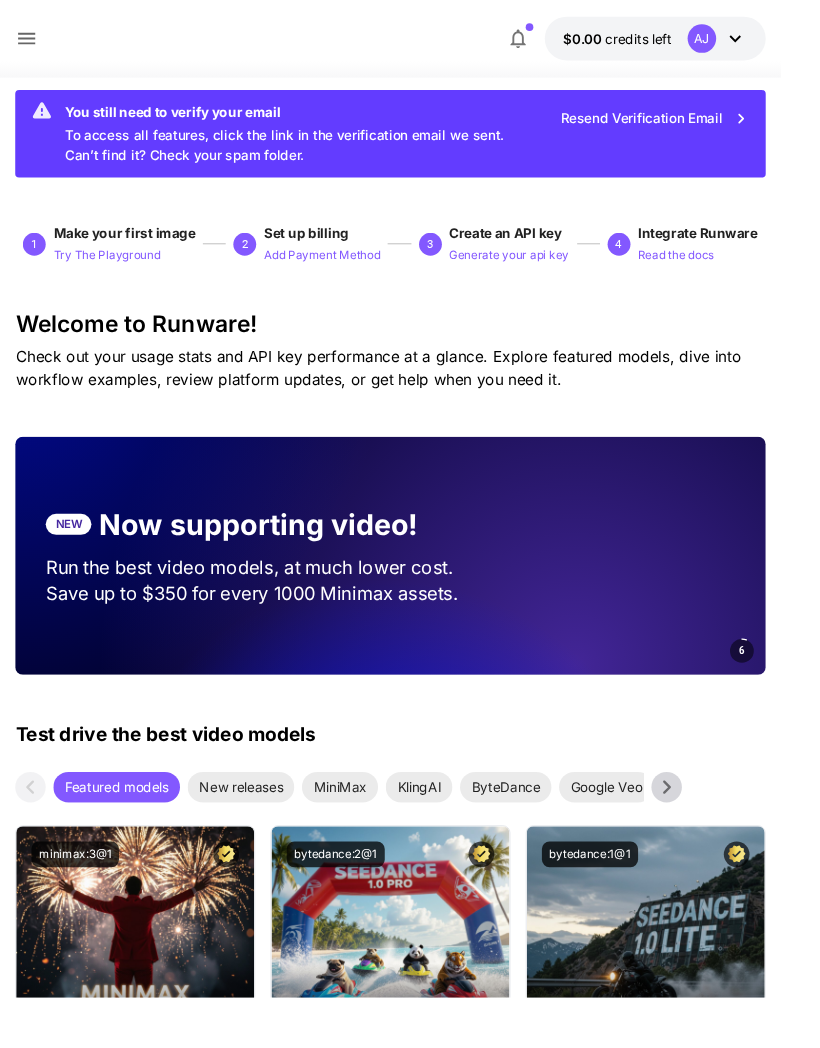 scroll, scrollTop: 0, scrollLeft: 0, axis: both 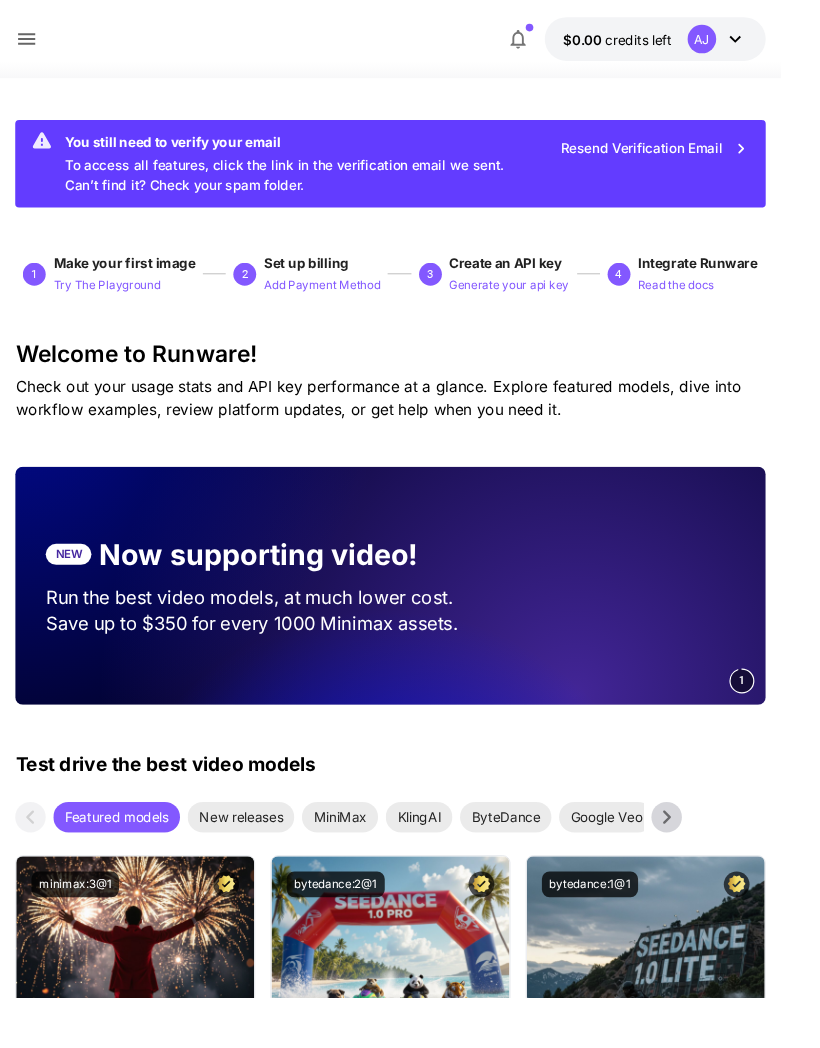 click on "1" at bounding box center (36, 288) 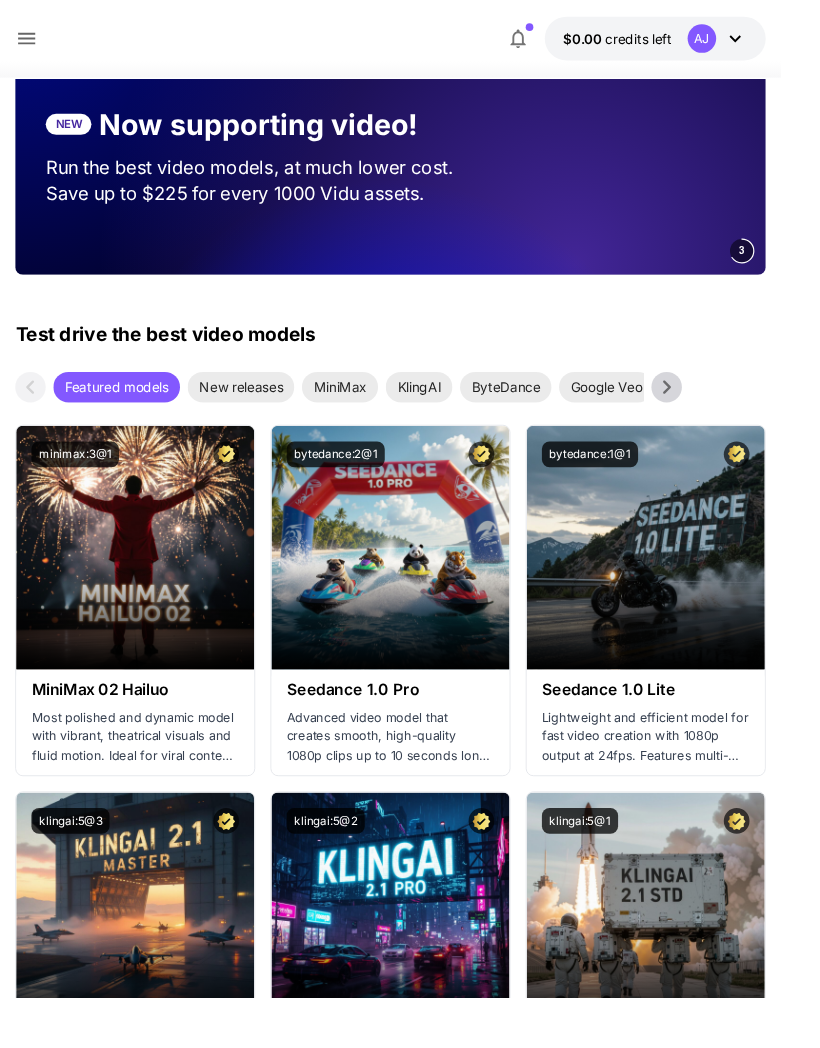 scroll, scrollTop: 0, scrollLeft: 0, axis: both 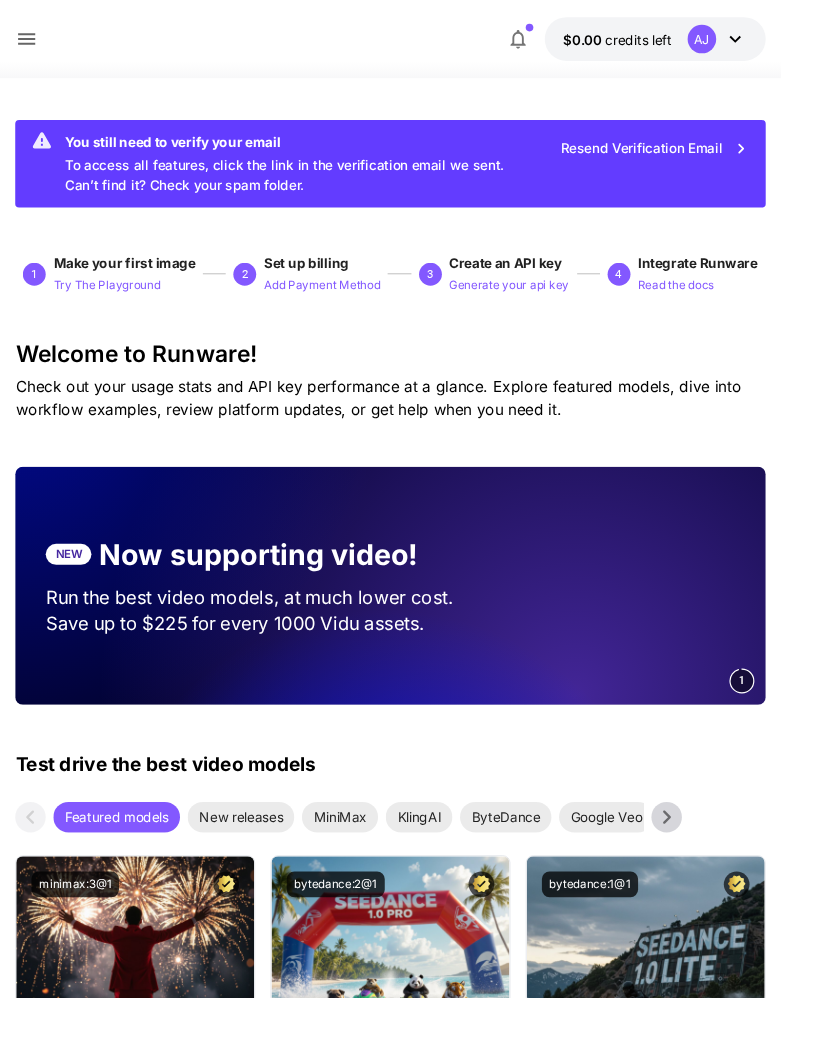 click 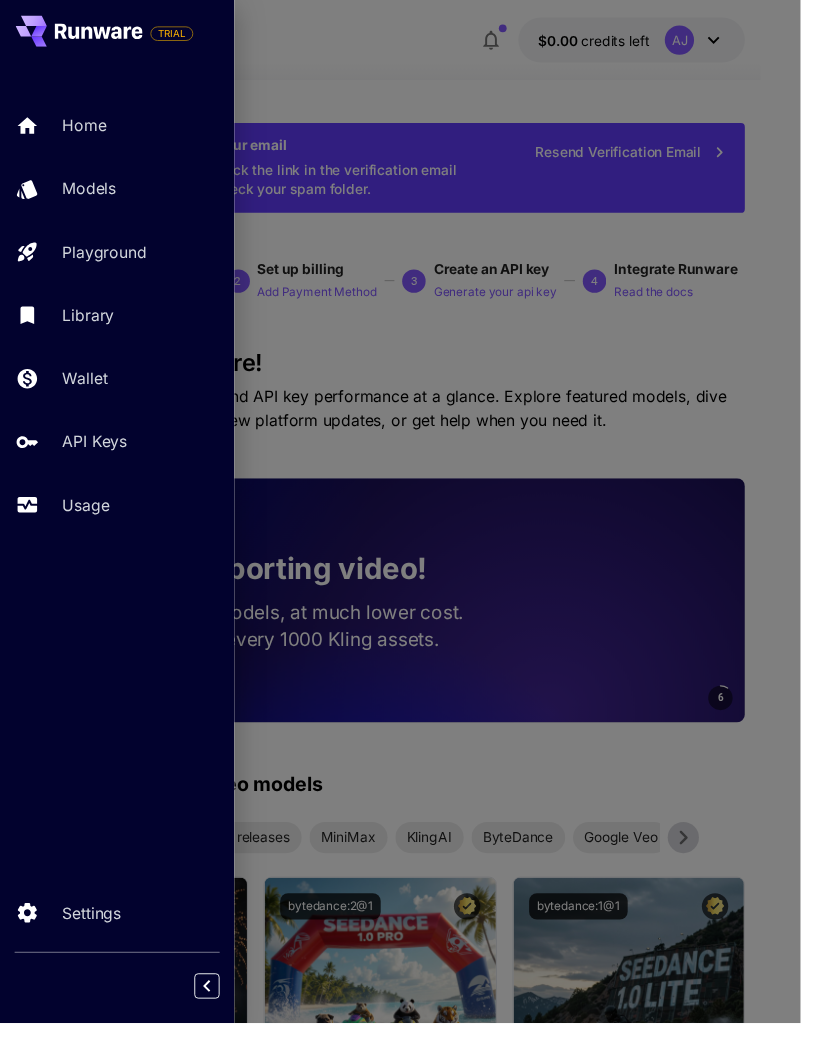 click at bounding box center [410, 524] 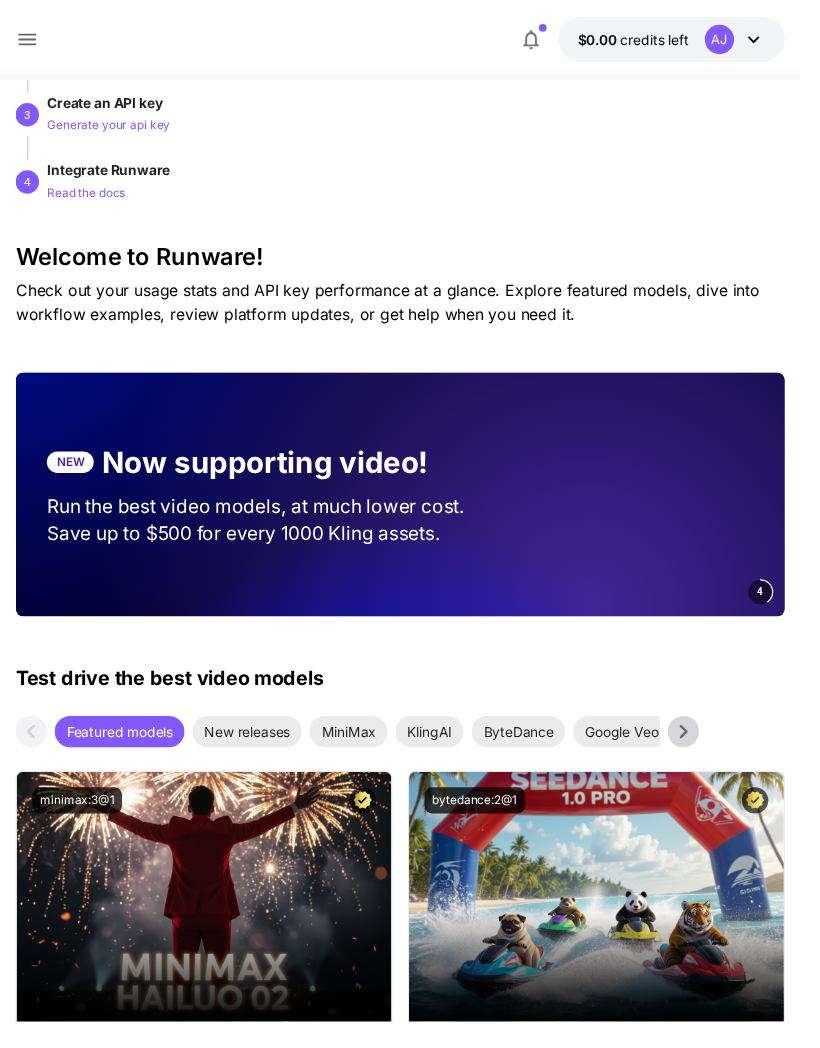 scroll, scrollTop: 685, scrollLeft: 0, axis: vertical 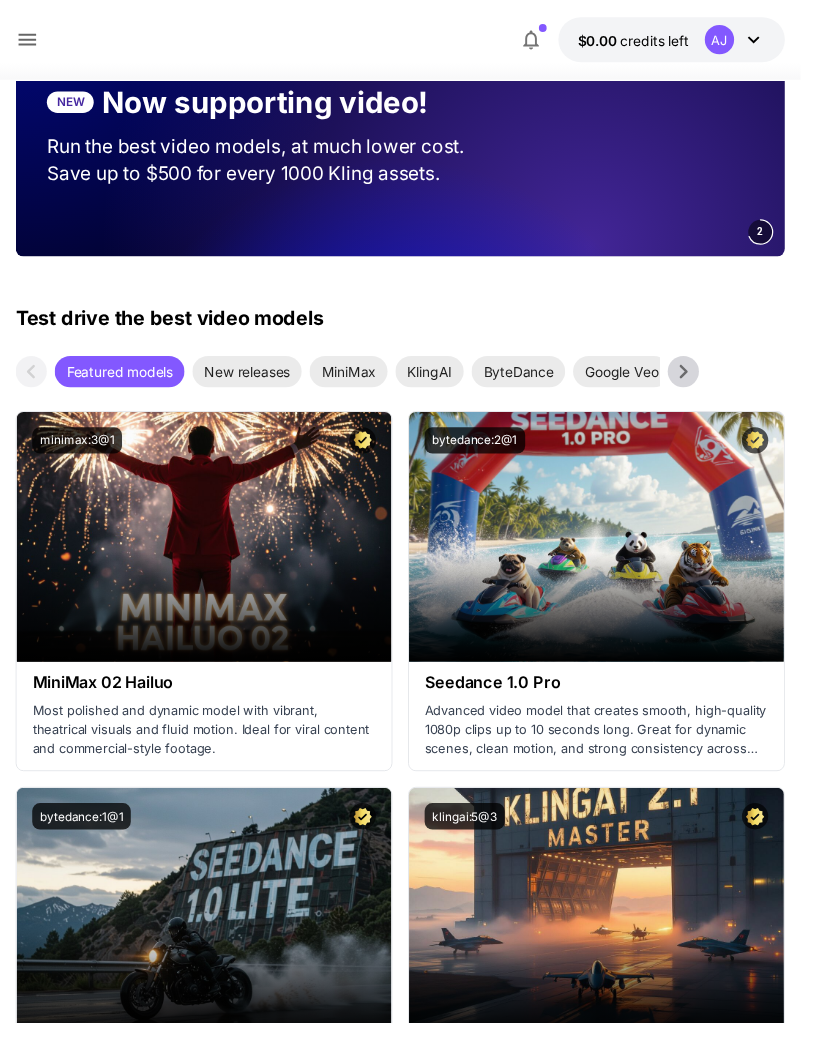 click 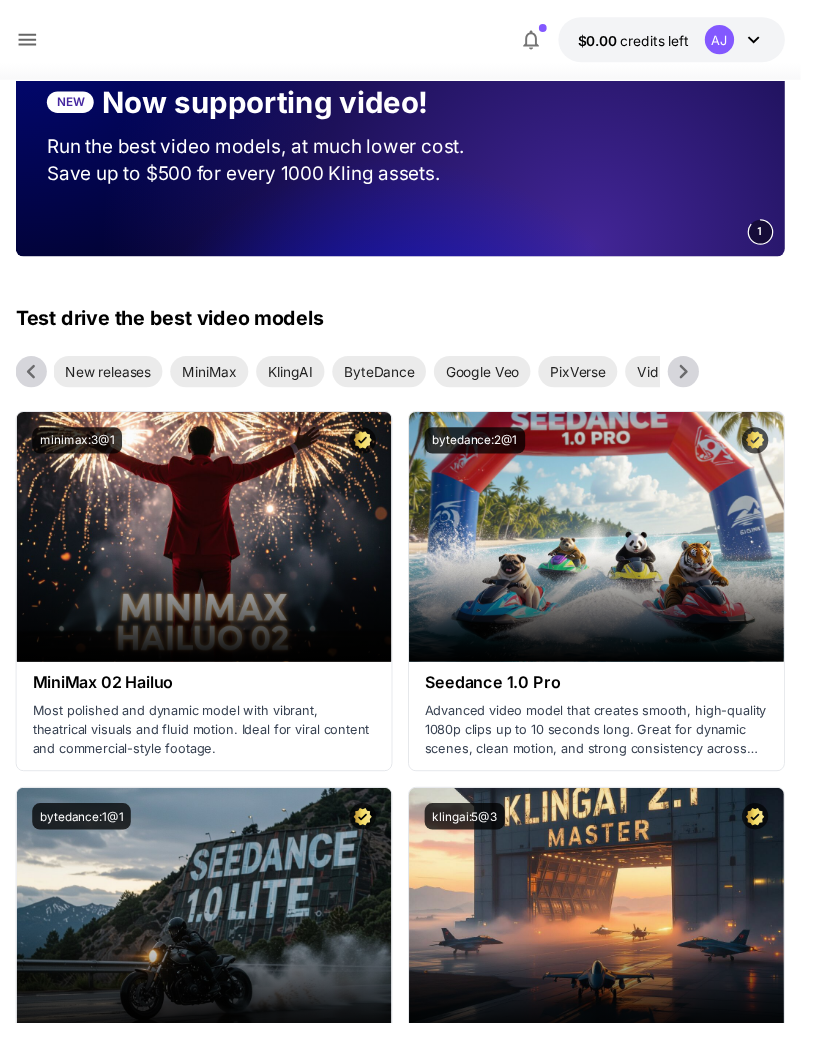 click 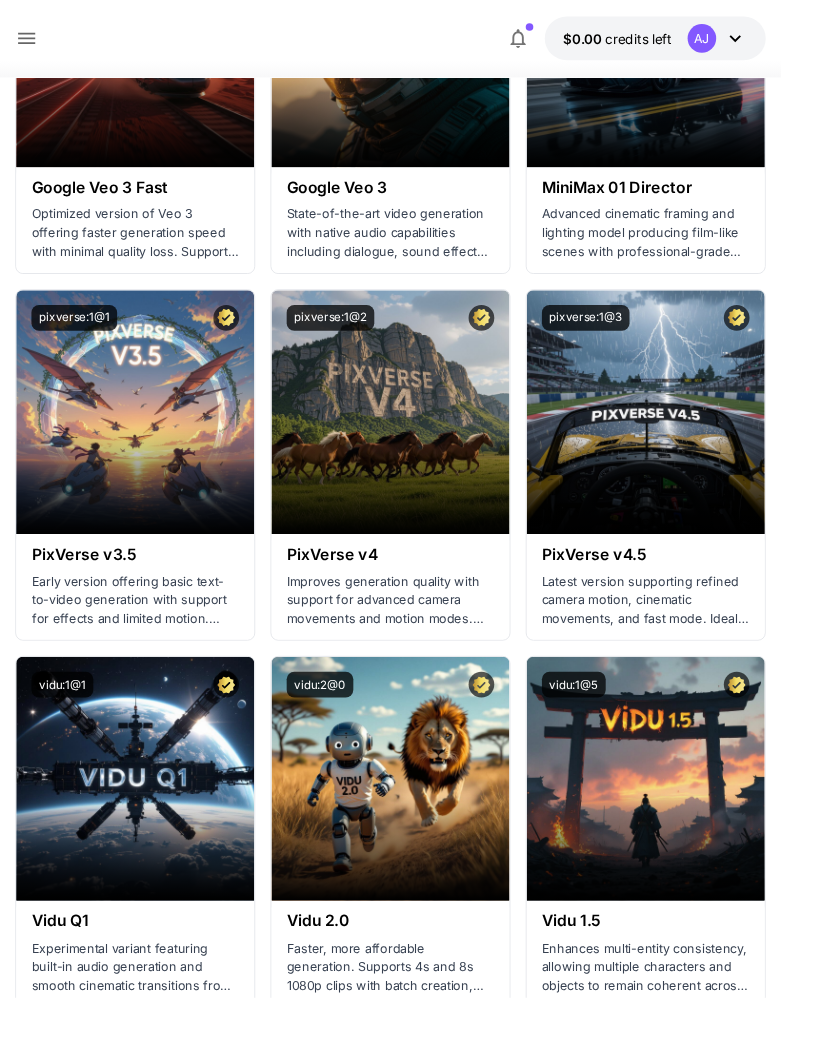 scroll, scrollTop: 2026, scrollLeft: 0, axis: vertical 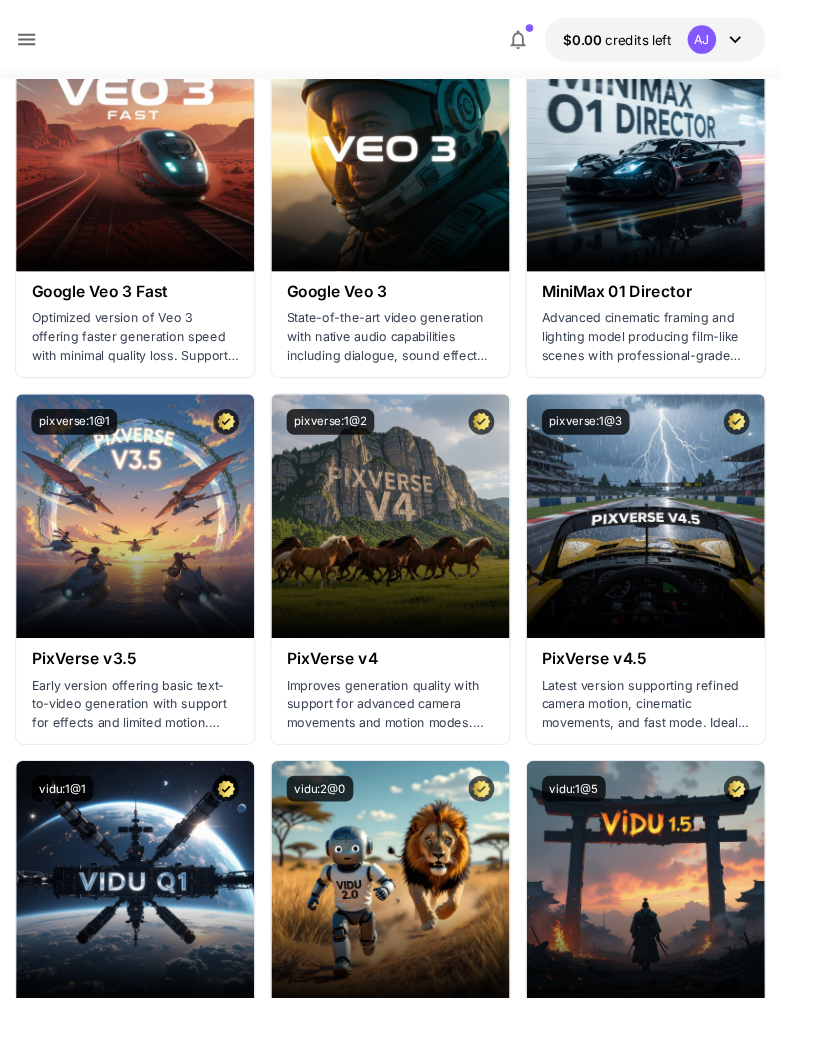click 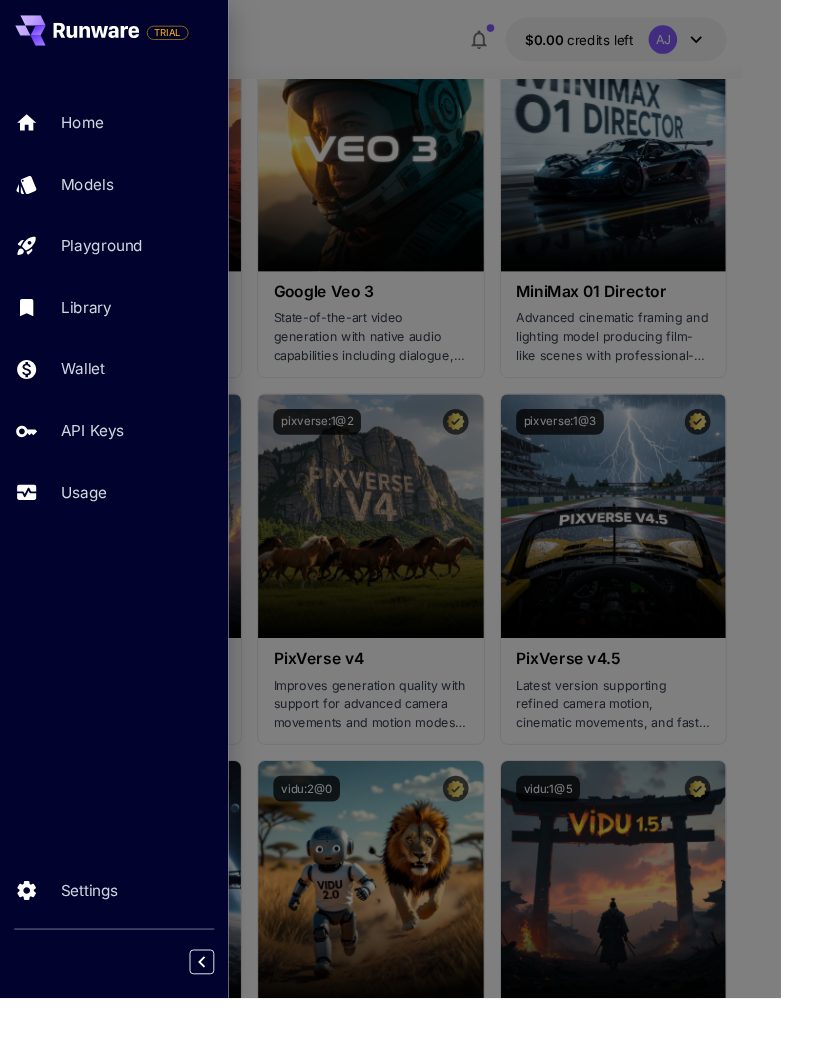 scroll, scrollTop: 2022, scrollLeft: 0, axis: vertical 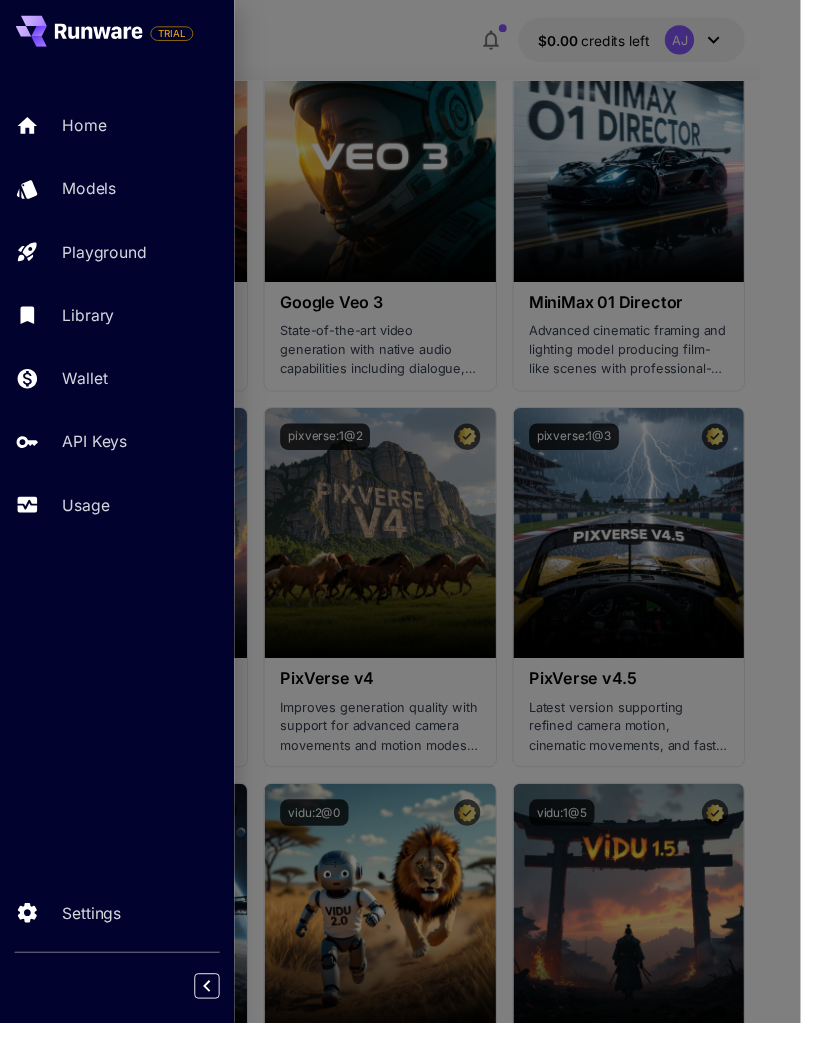 click 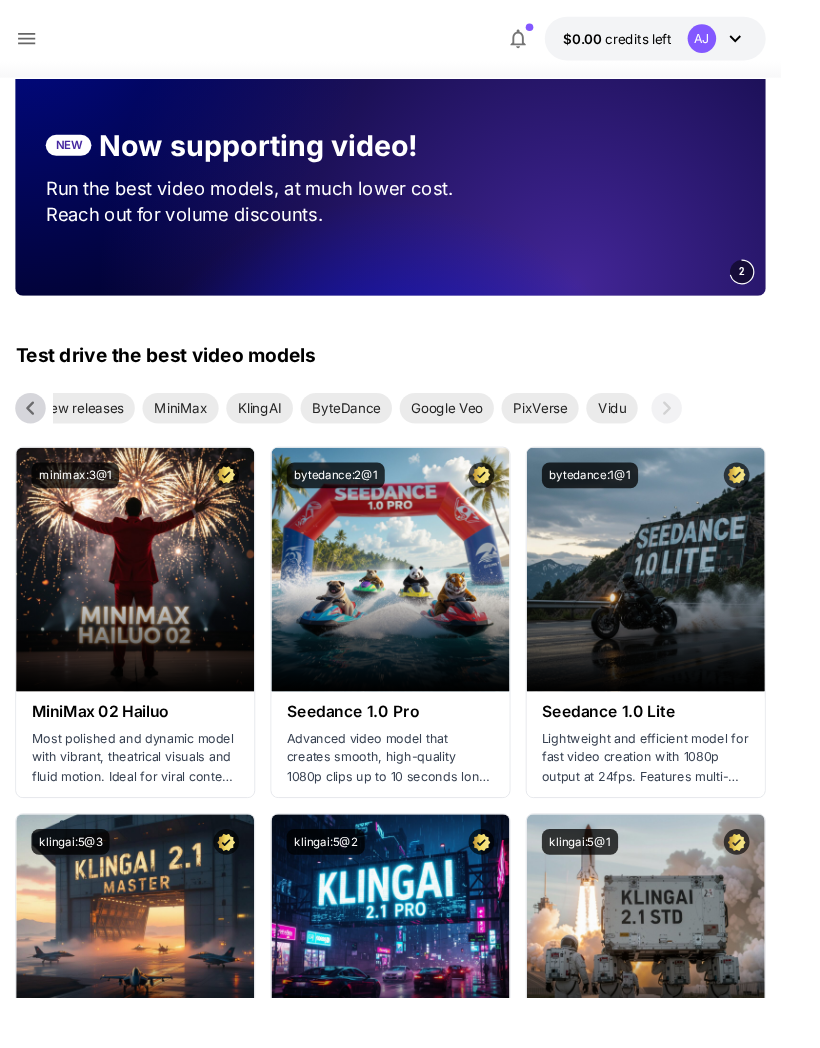 scroll, scrollTop: 446, scrollLeft: 0, axis: vertical 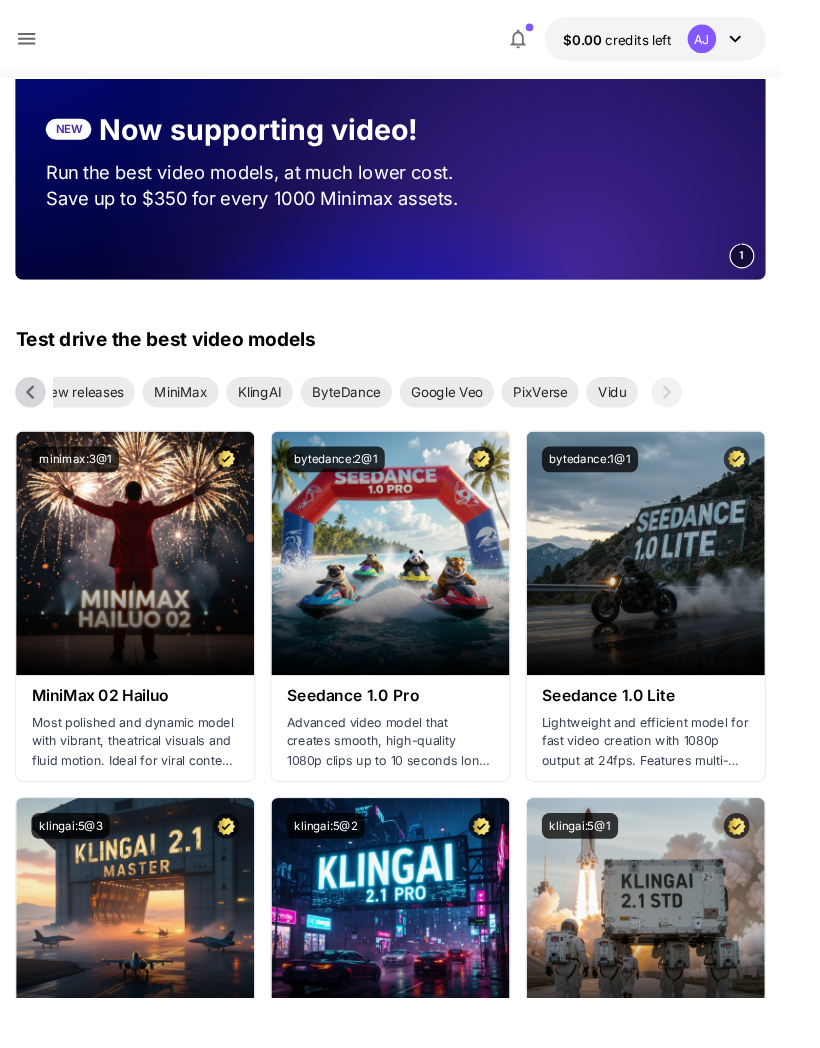 click on "Vidu" at bounding box center (643, 412) 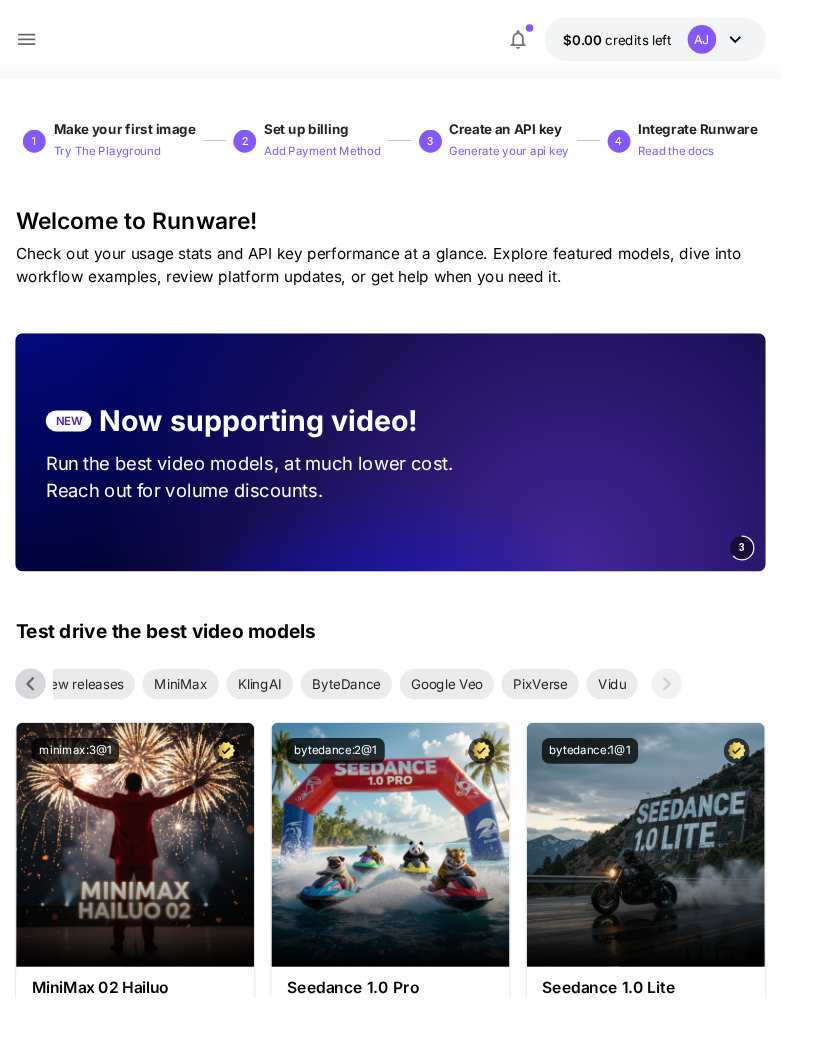scroll, scrollTop: 0, scrollLeft: 0, axis: both 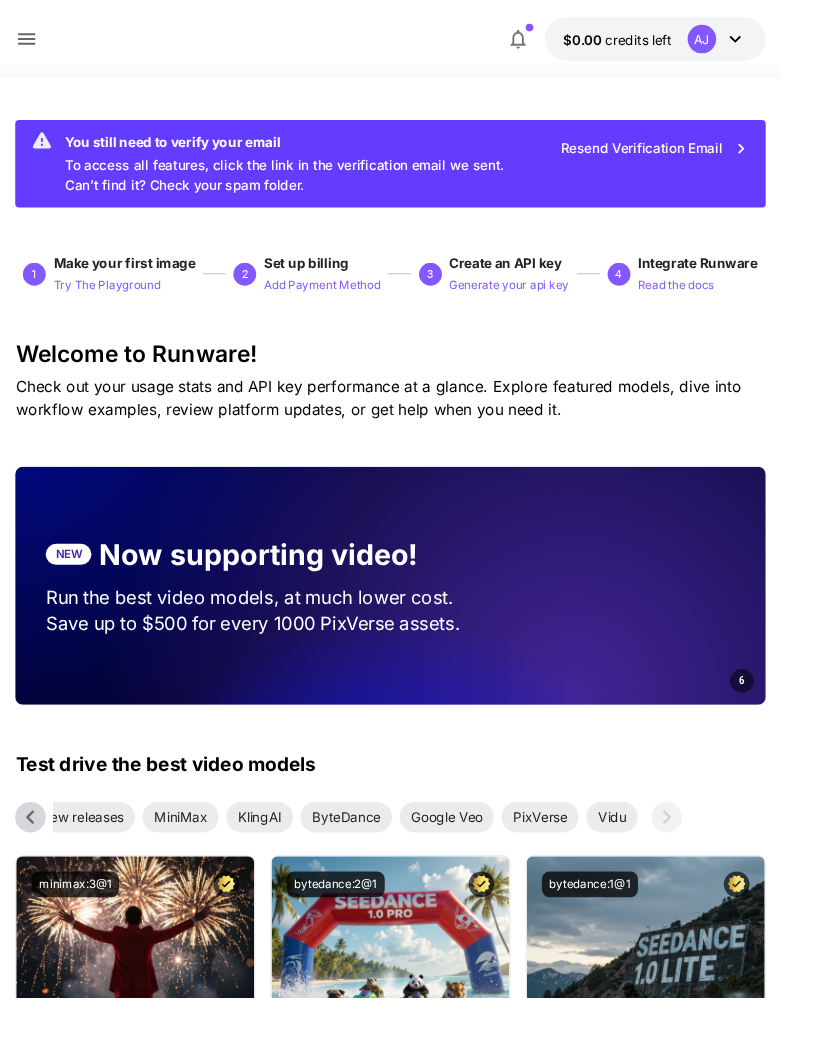 click 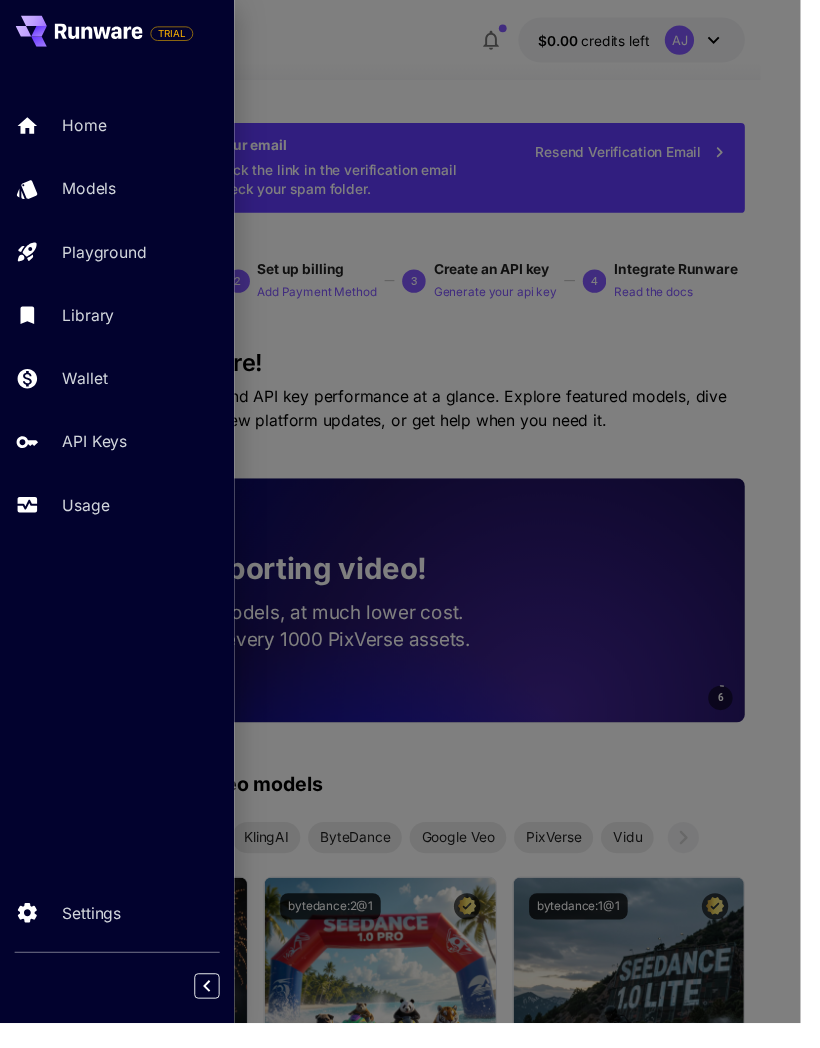 click 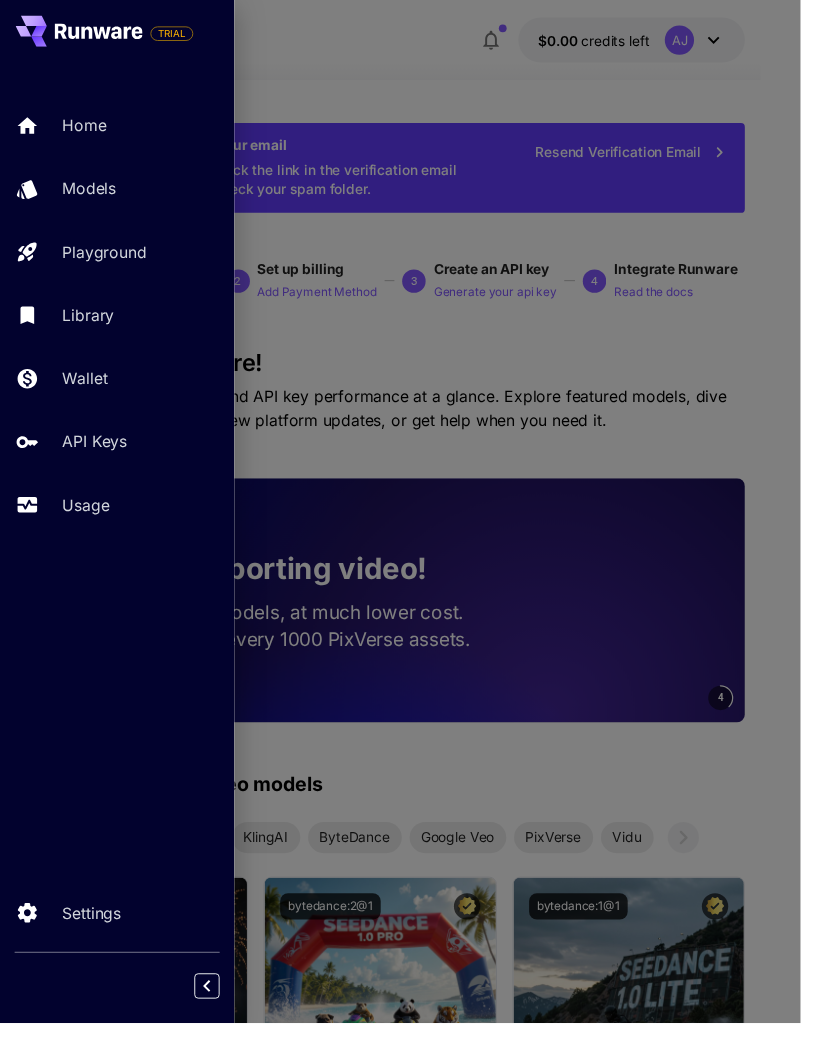 click on "Models" at bounding box center [120, 193] 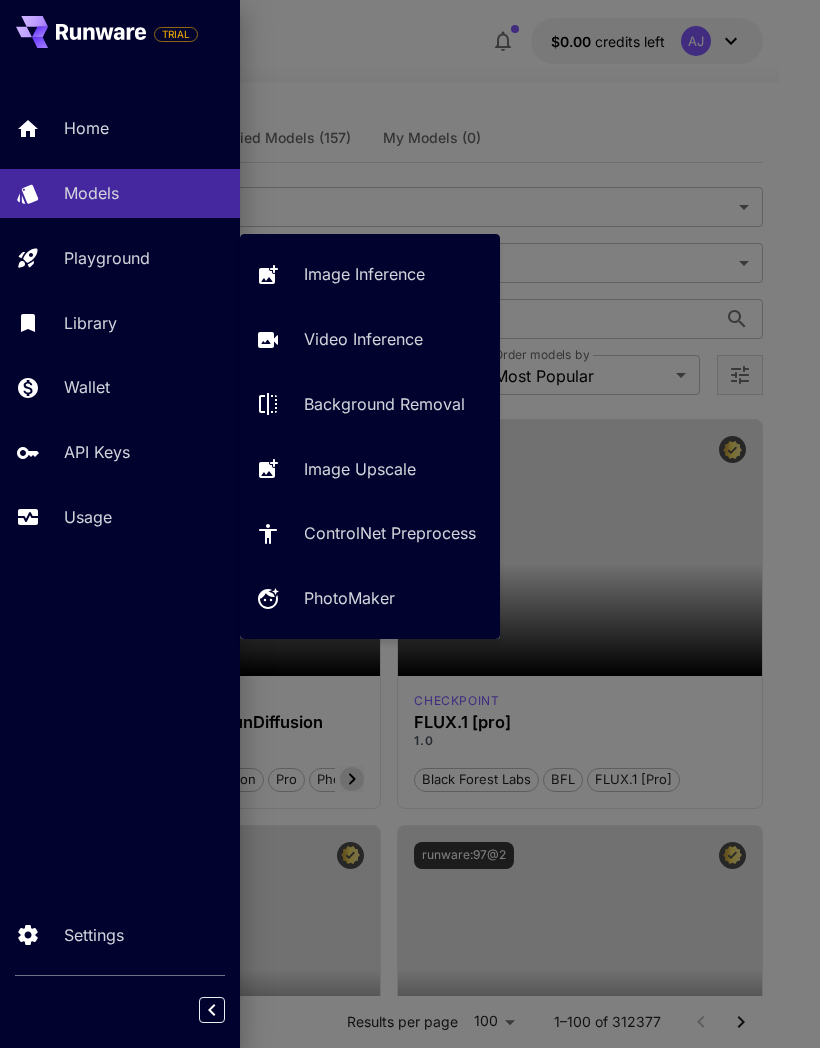 click on "Playground" at bounding box center [107, 258] 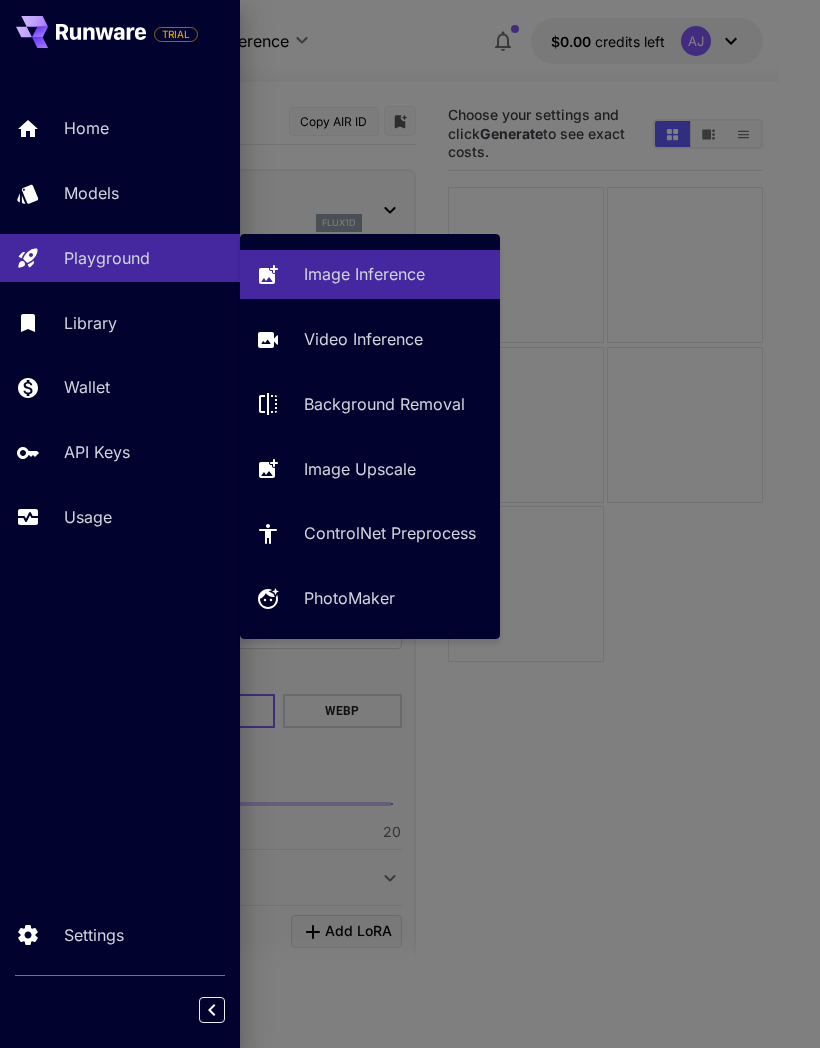 click on "Image Inference" at bounding box center (394, 274) 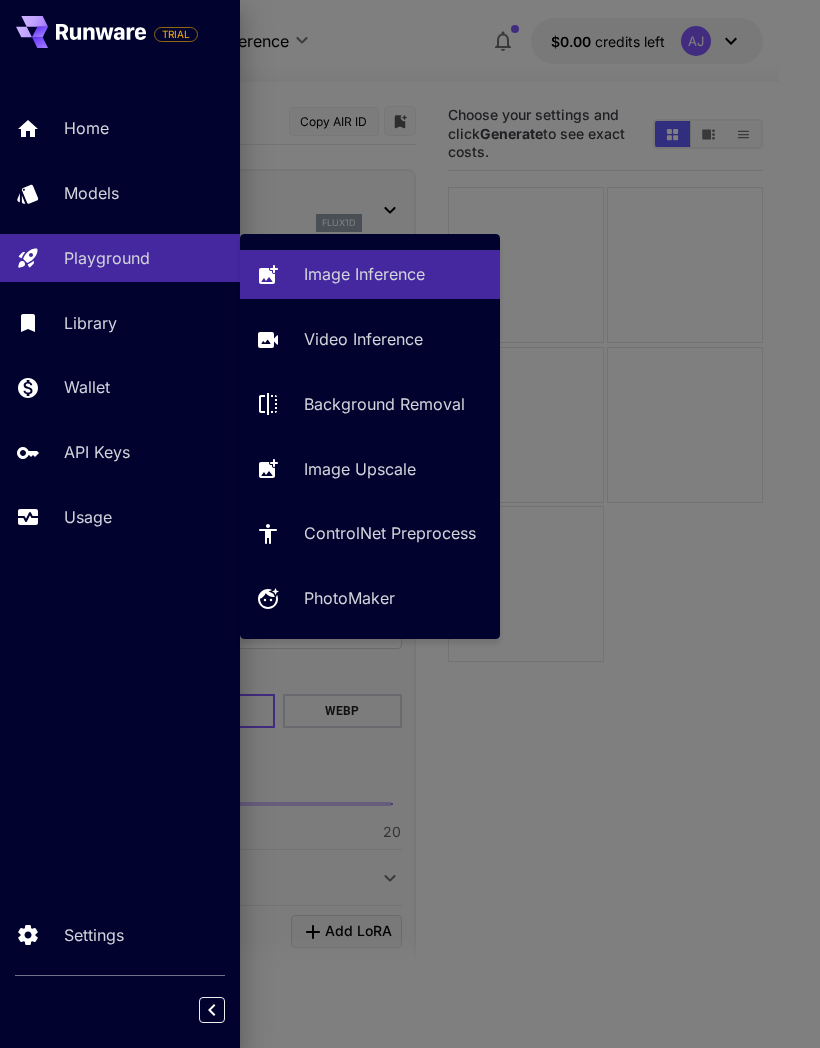 click 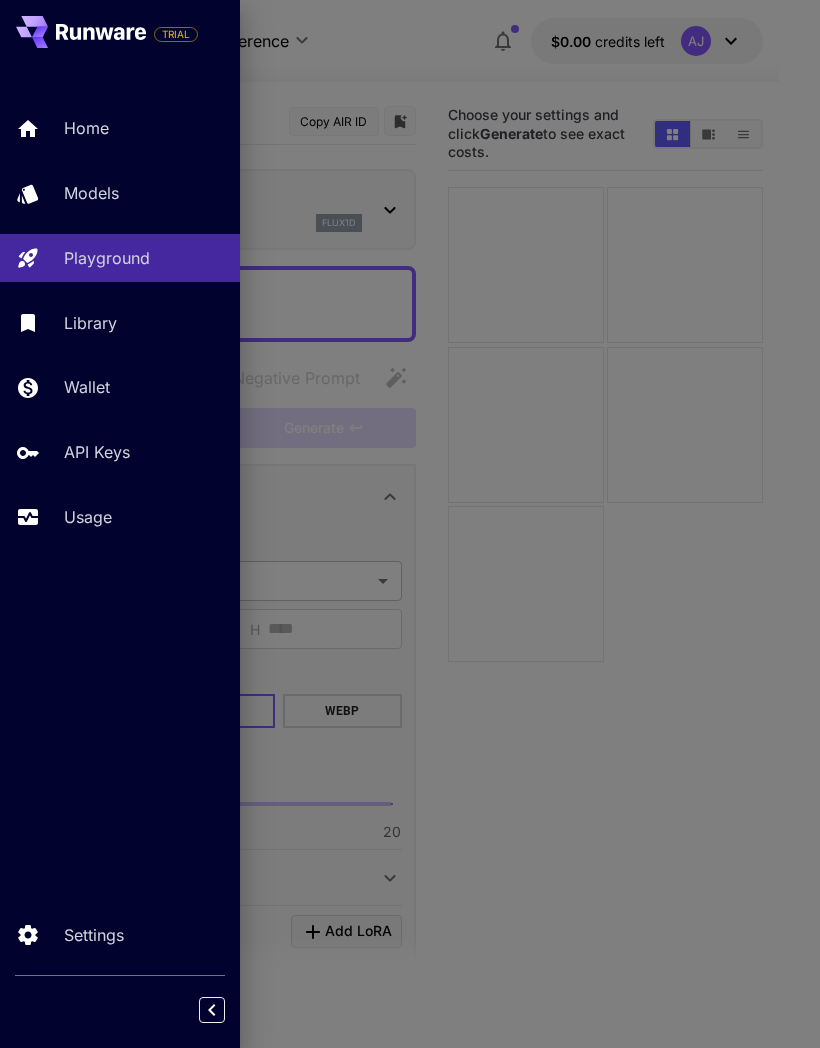 scroll, scrollTop: 0, scrollLeft: 0, axis: both 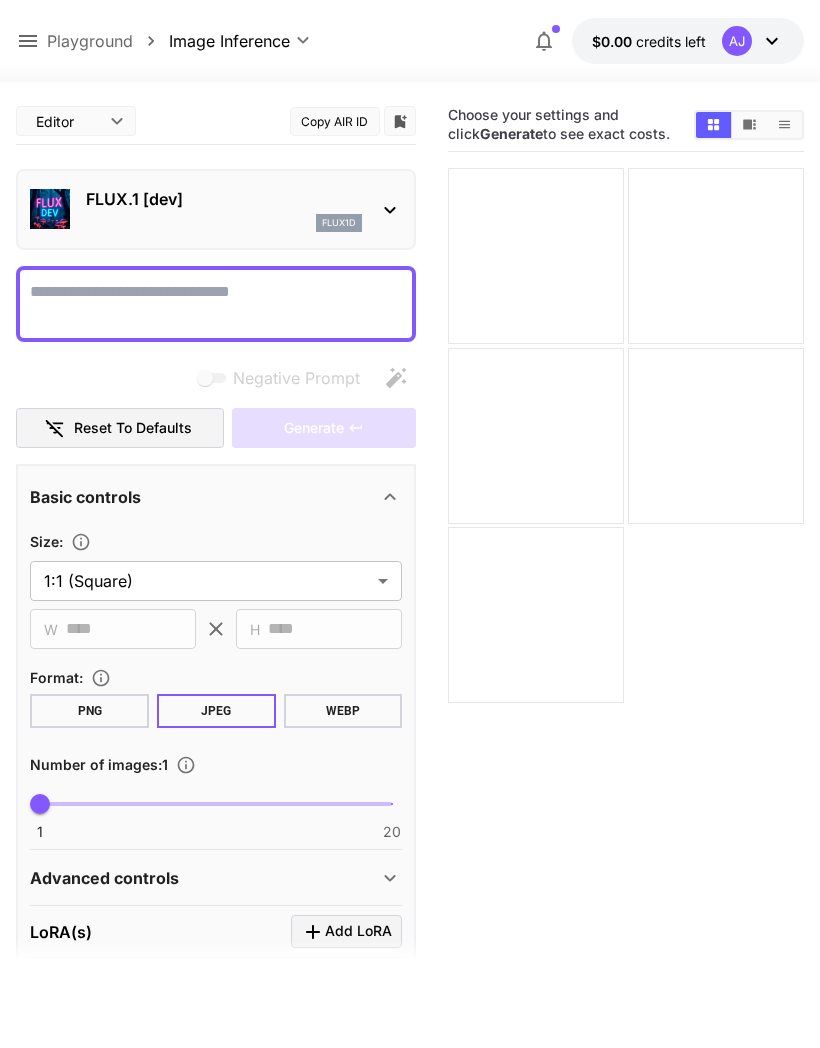 click on "FLUX.1 [dev] flux1d" at bounding box center (224, 209) 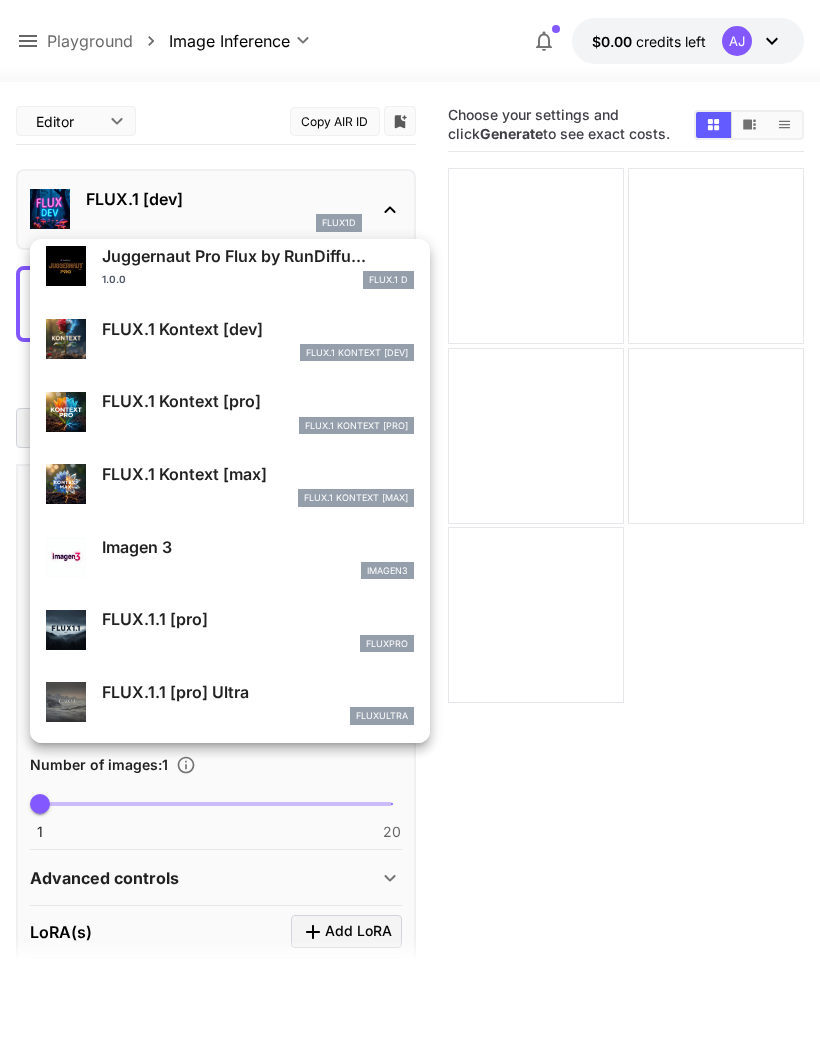 scroll, scrollTop: 742, scrollLeft: 0, axis: vertical 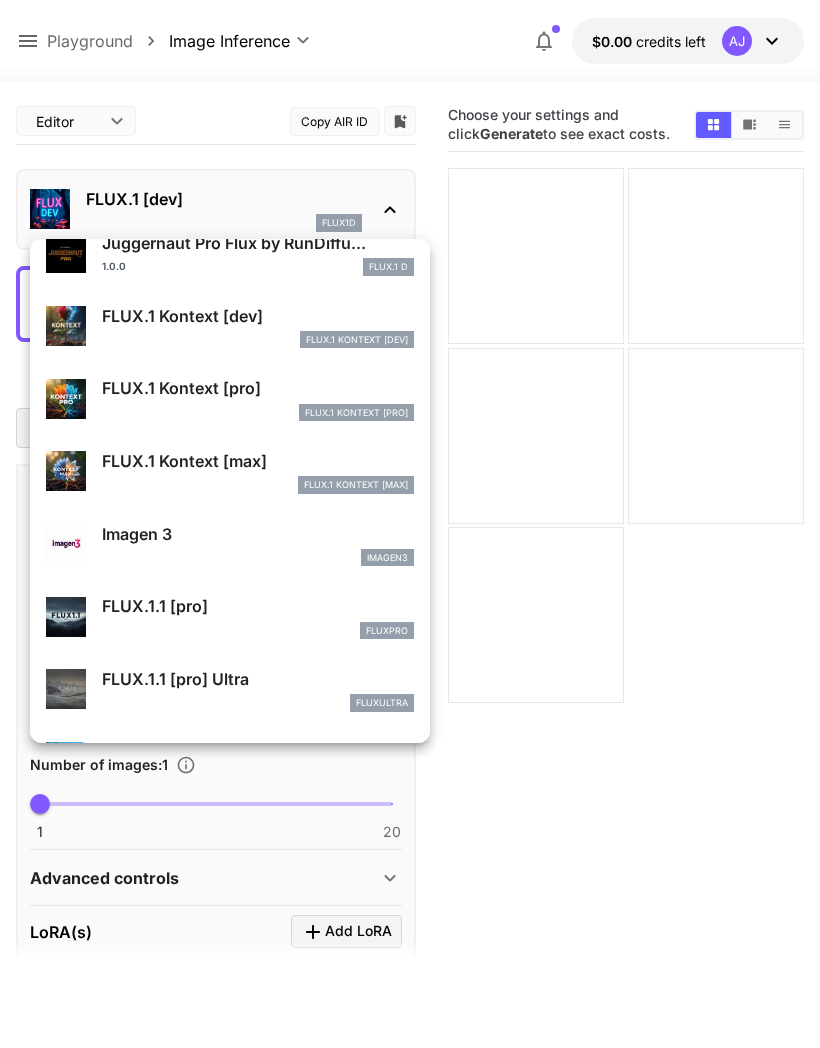 click on "FLUX.1 Kontext [max]" at bounding box center (258, 461) 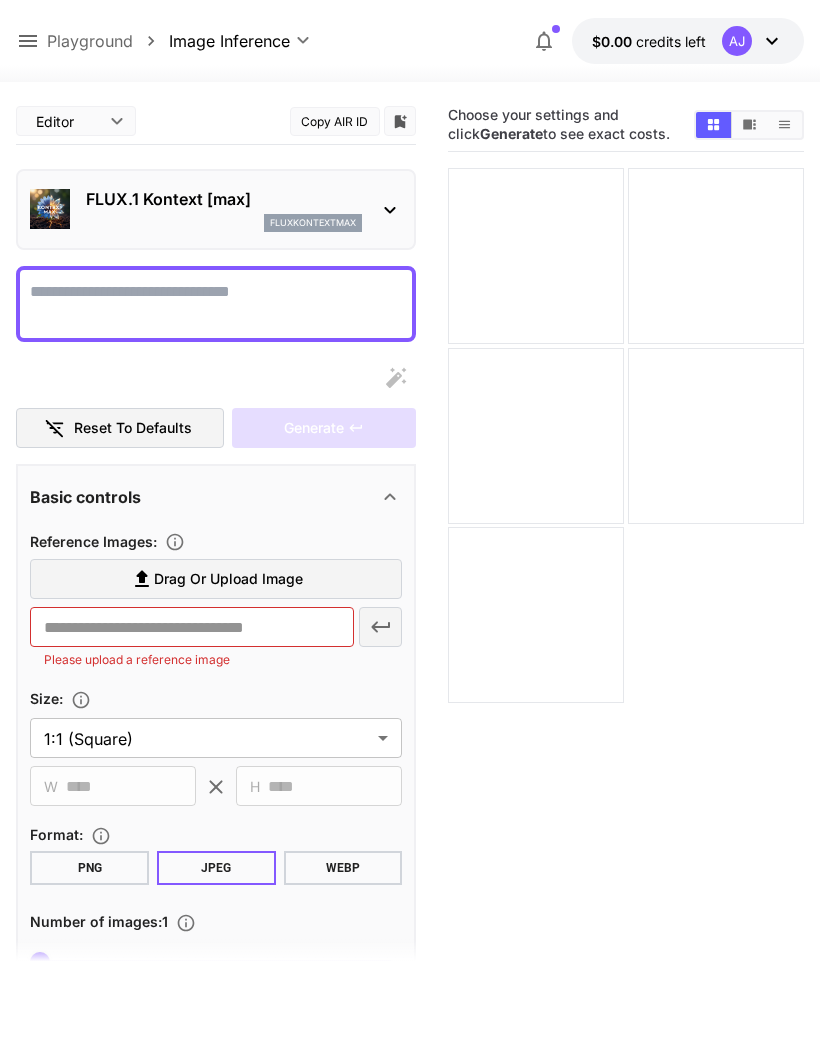 click on "Display cost in response" at bounding box center [216, 304] 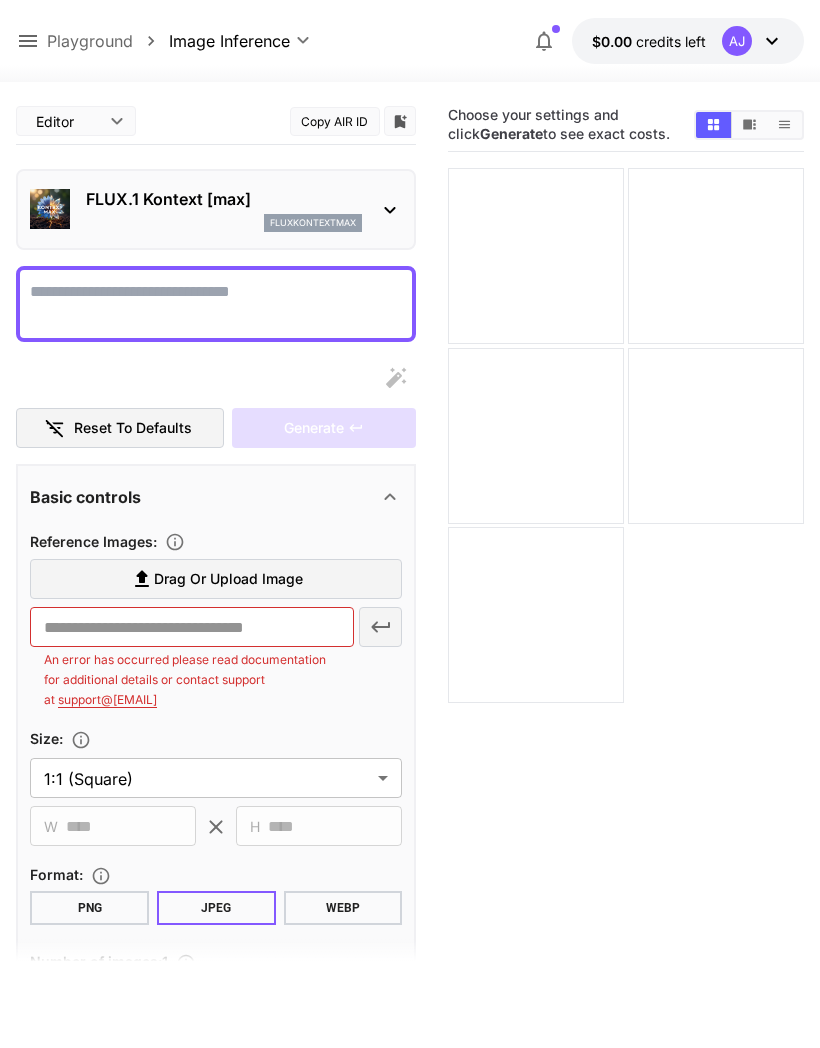 click on "Display cost in response" at bounding box center (216, 304) 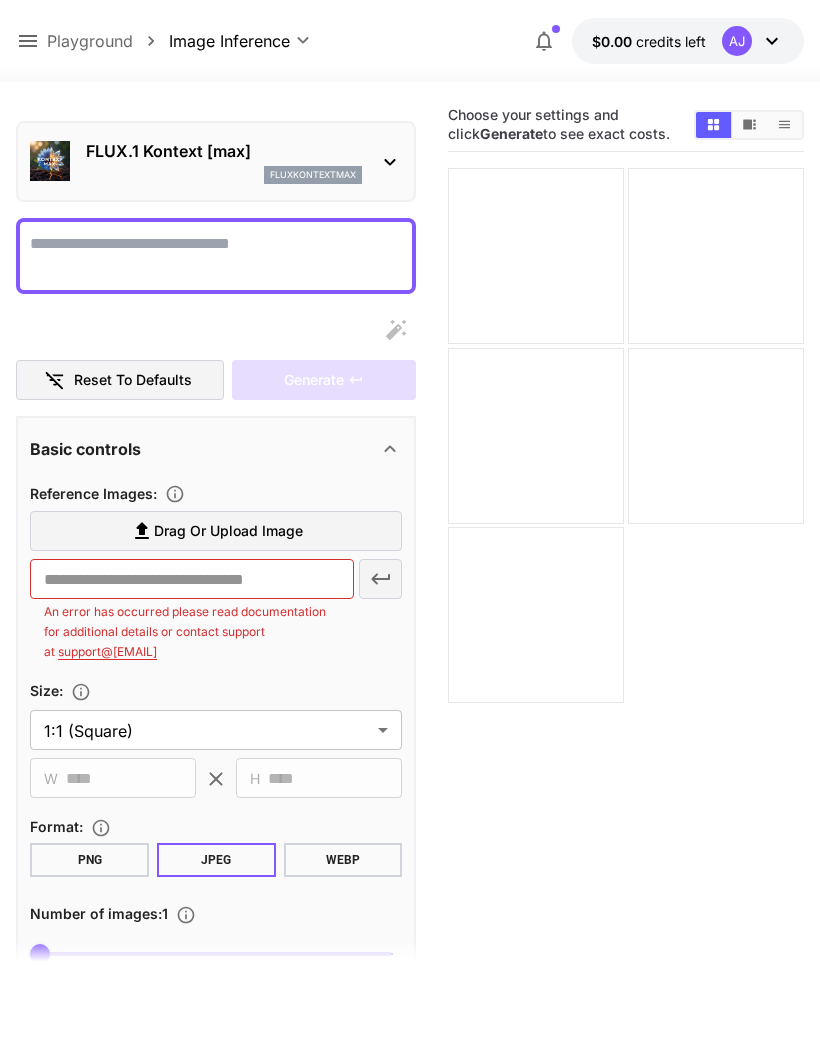 scroll, scrollTop: 109, scrollLeft: 0, axis: vertical 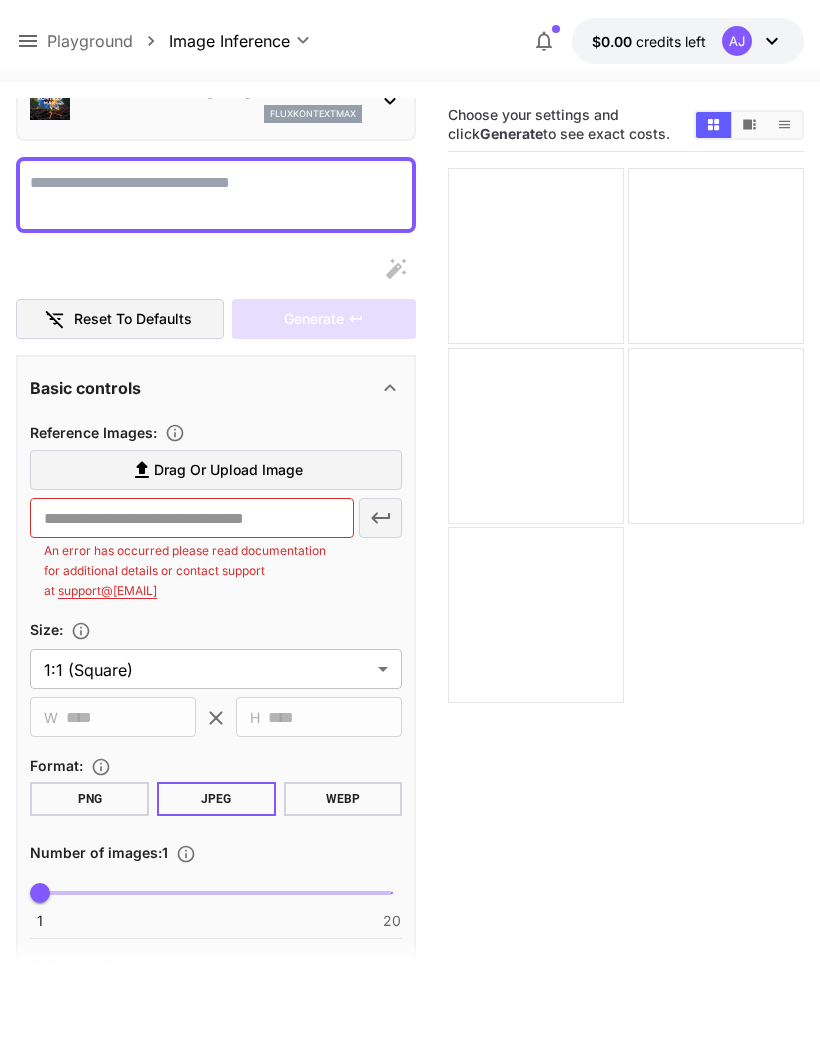 click on "Drag or upload image" at bounding box center [216, 470] 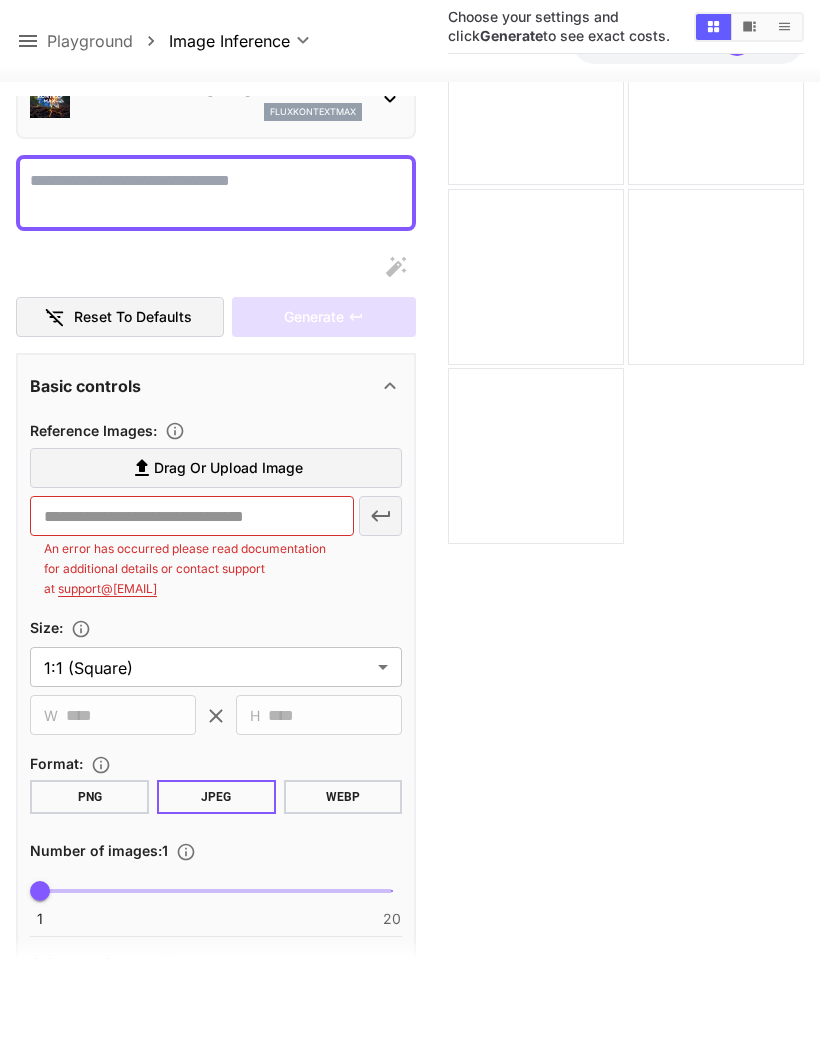 scroll, scrollTop: 169, scrollLeft: 0, axis: vertical 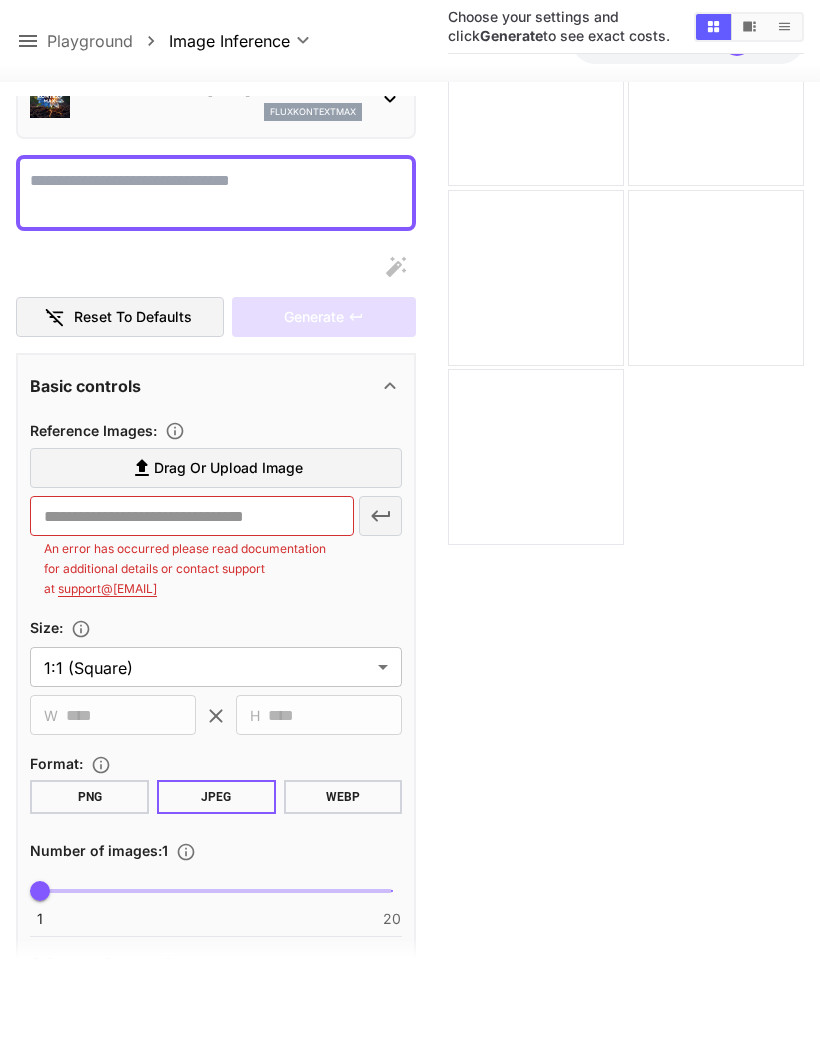 click on "PNG" at bounding box center [89, 797] 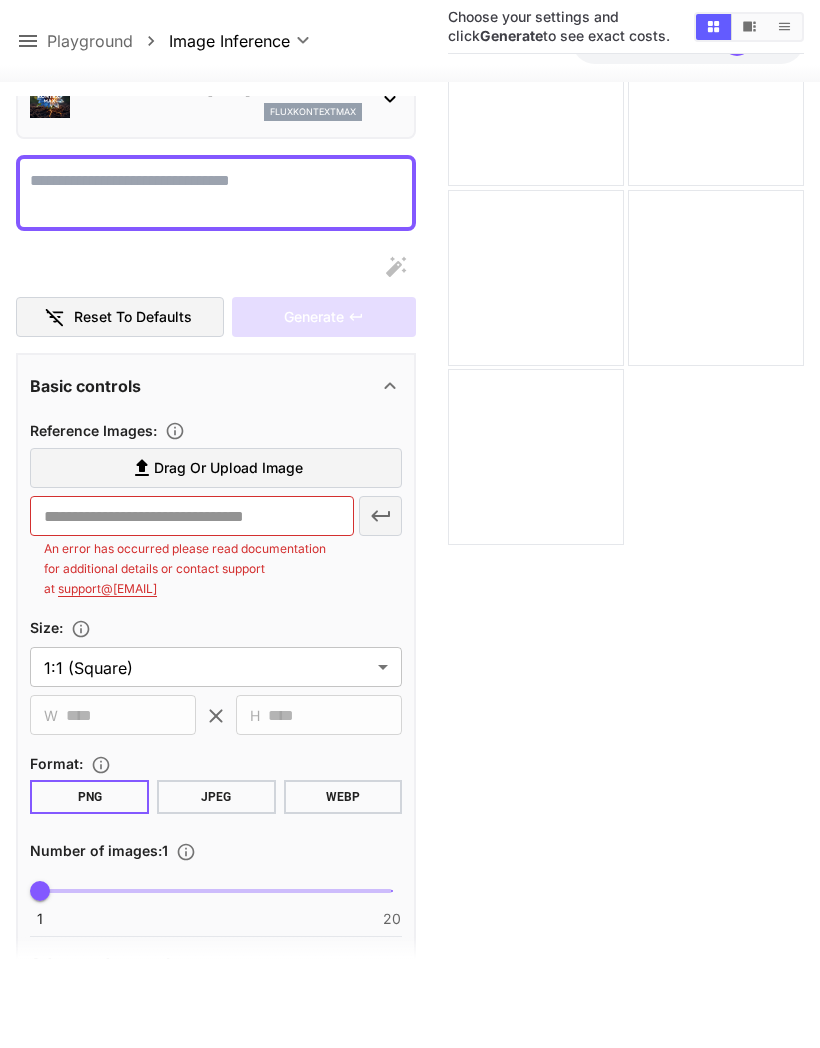 click on "Drag or upload image" at bounding box center (216, 468) 